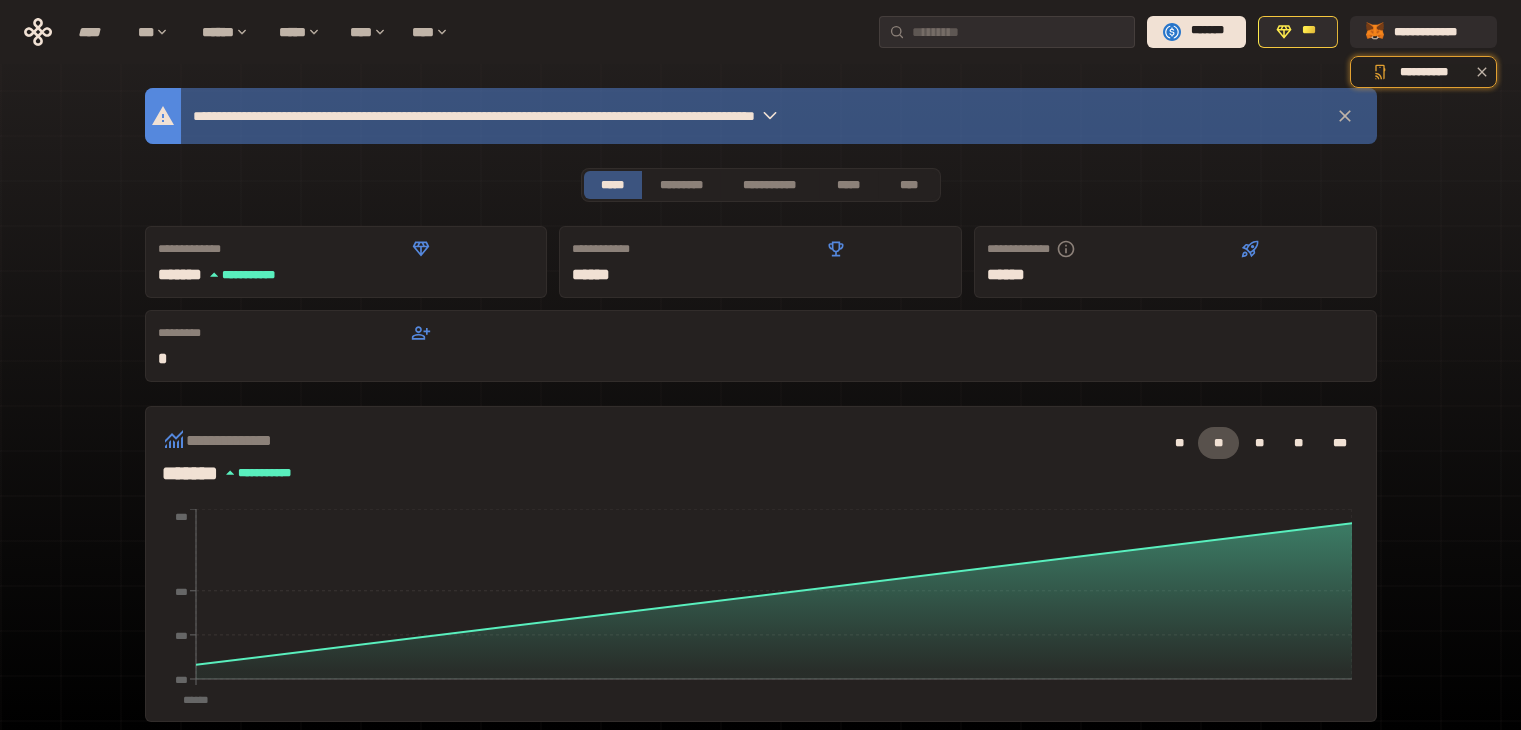 scroll, scrollTop: 0, scrollLeft: 0, axis: both 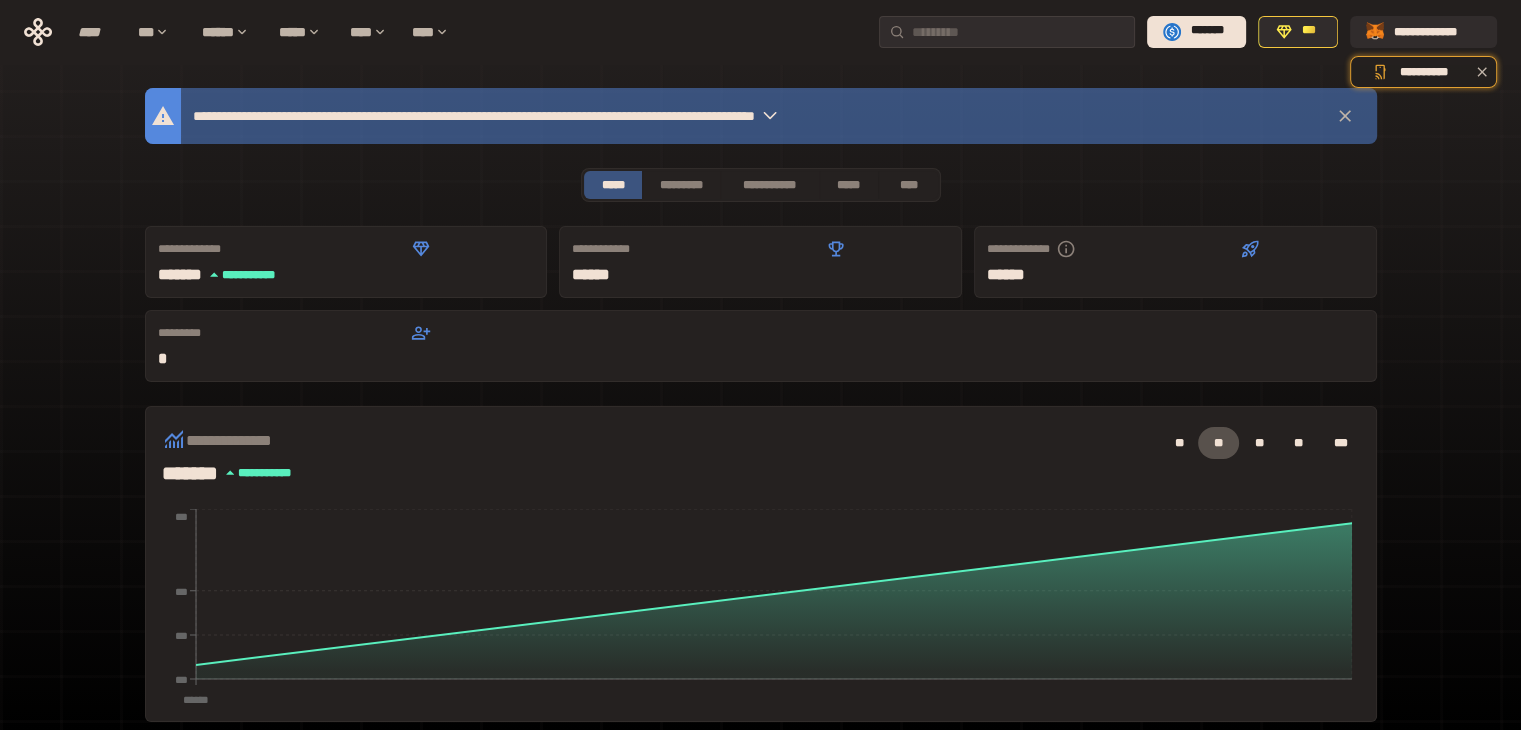 type 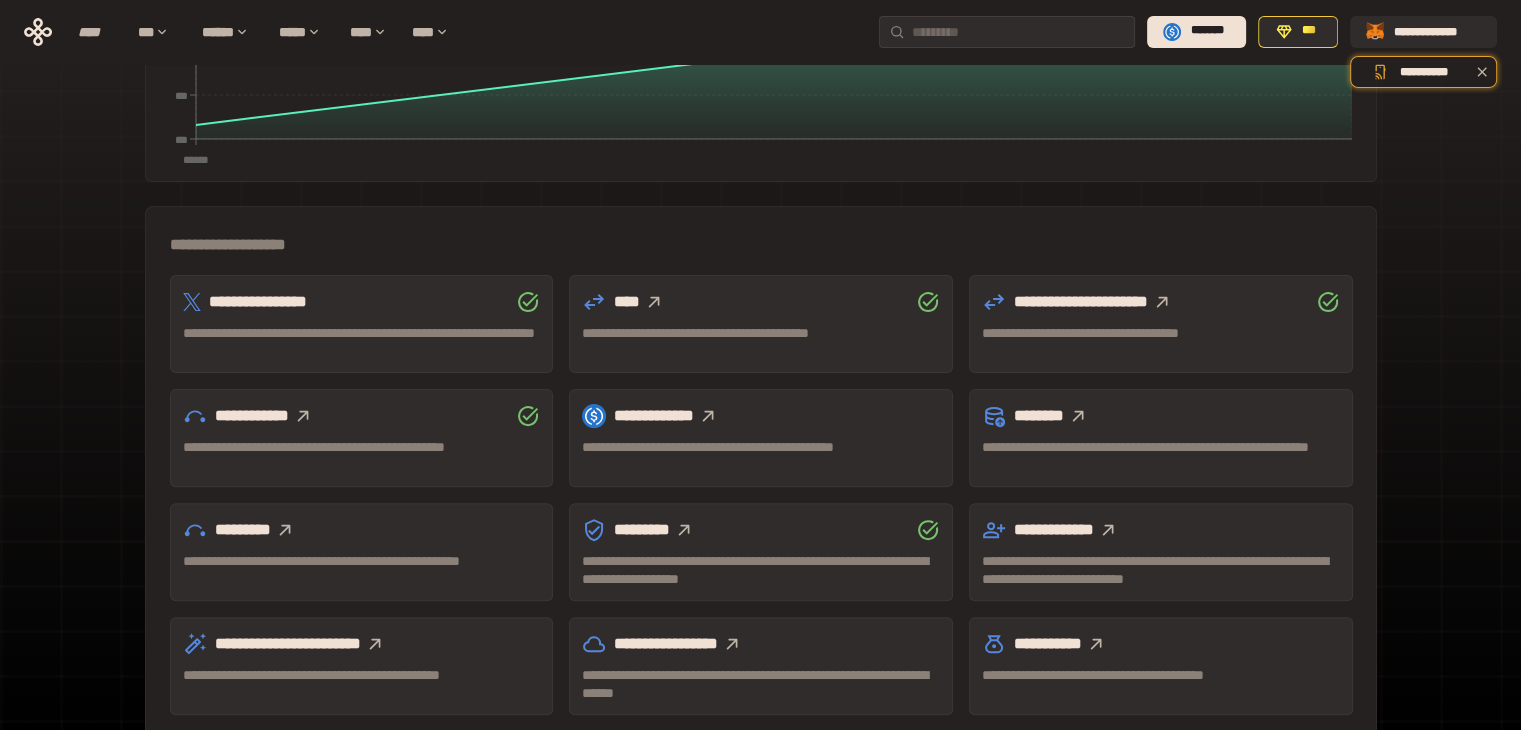 scroll, scrollTop: 555, scrollLeft: 0, axis: vertical 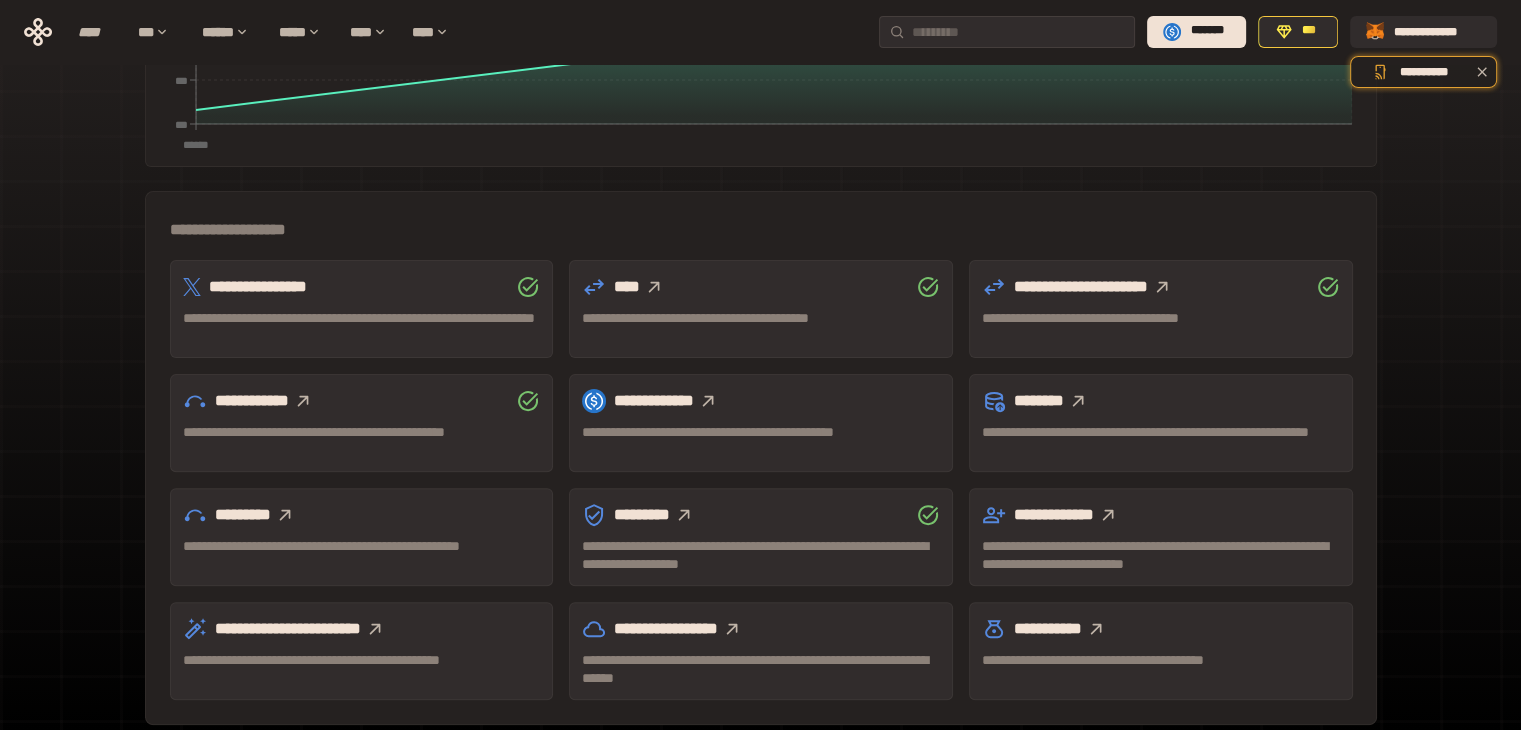 click 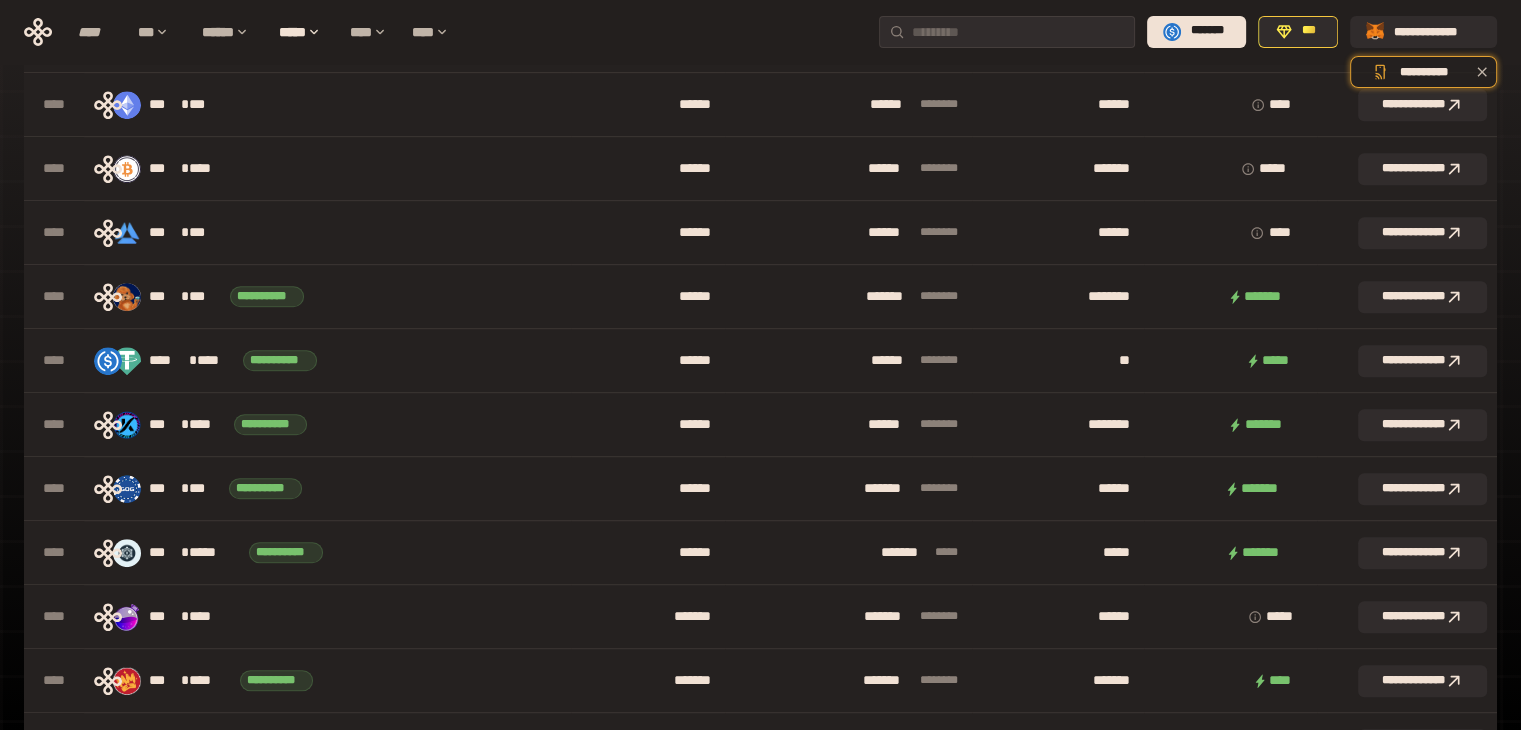 scroll, scrollTop: 884, scrollLeft: 0, axis: vertical 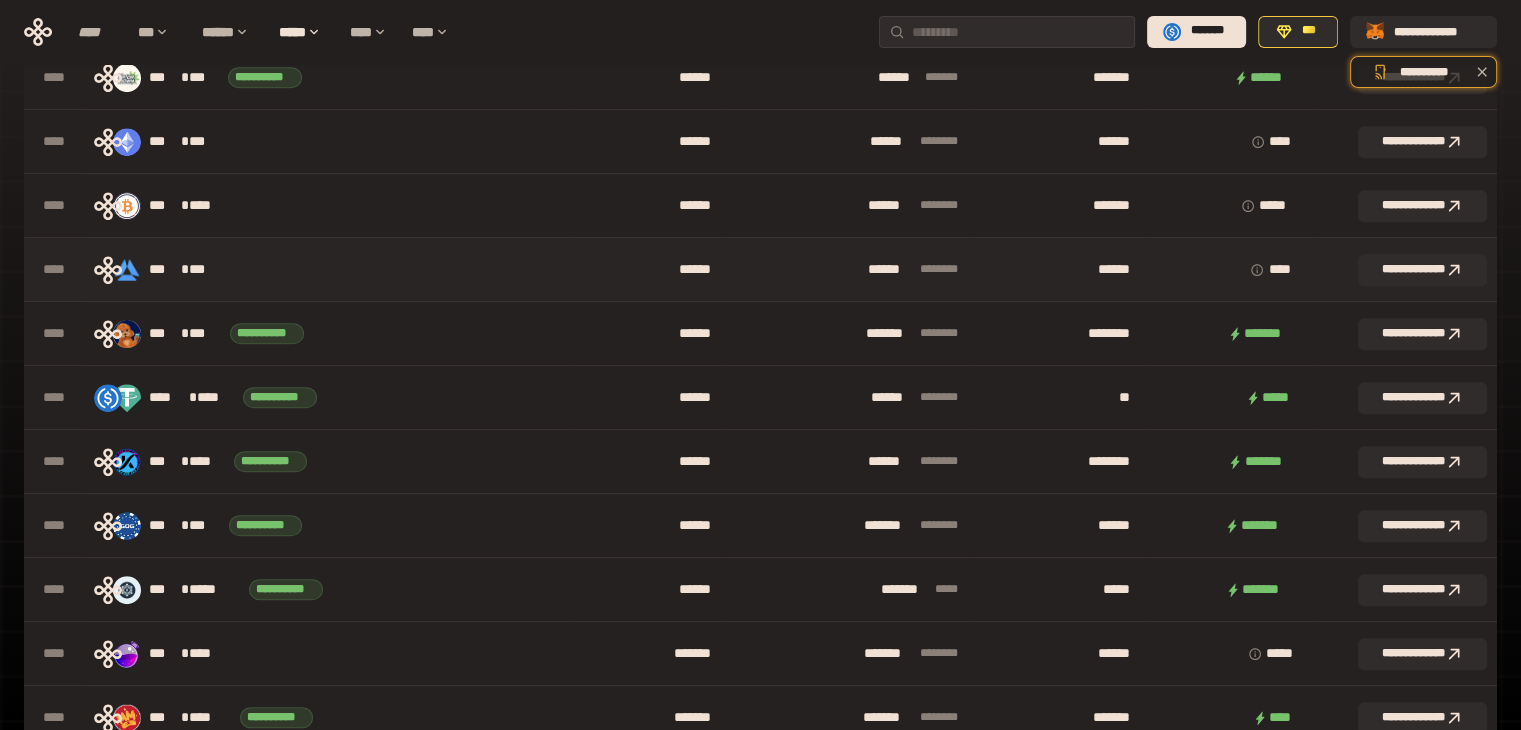 click on "***" at bounding box center [202, 270] 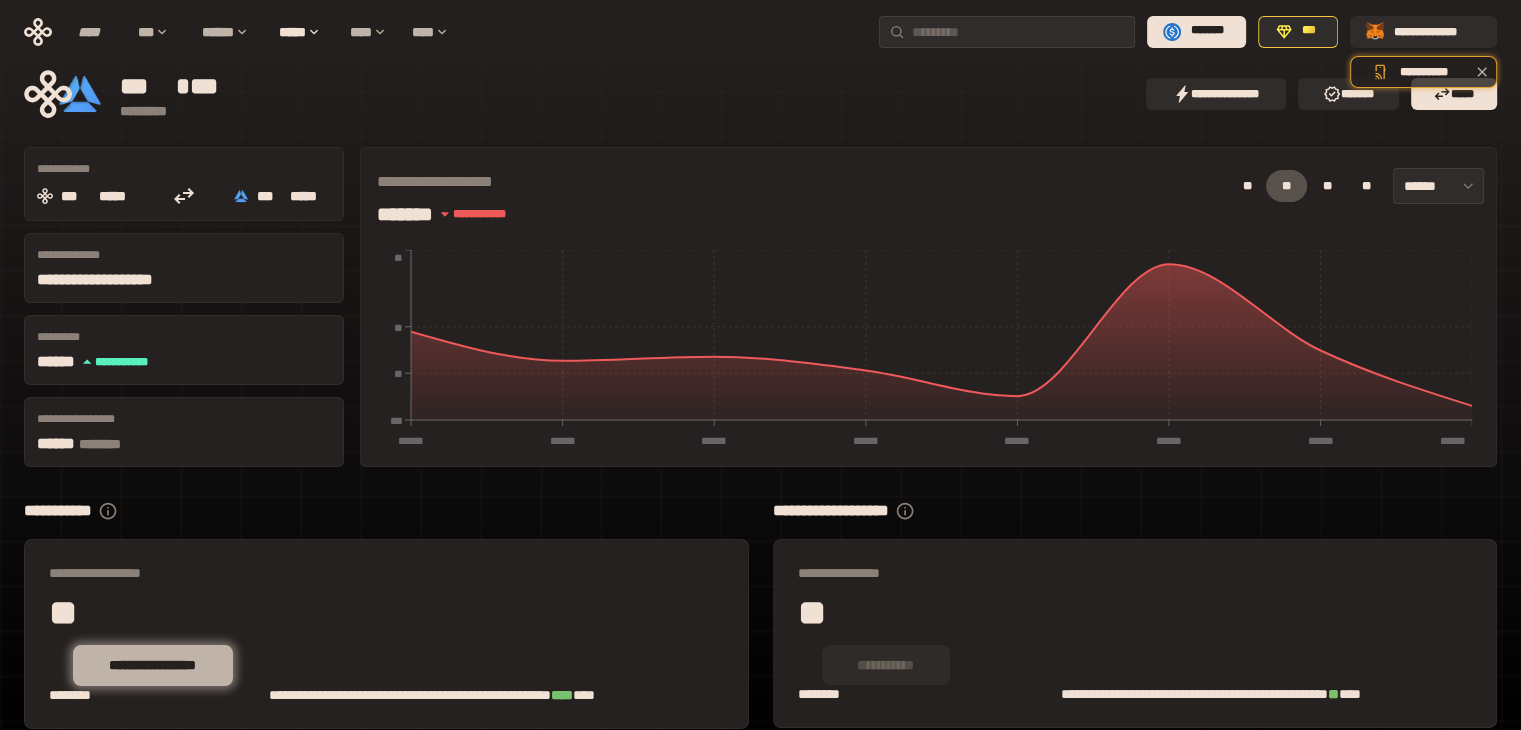 scroll, scrollTop: 88, scrollLeft: 0, axis: vertical 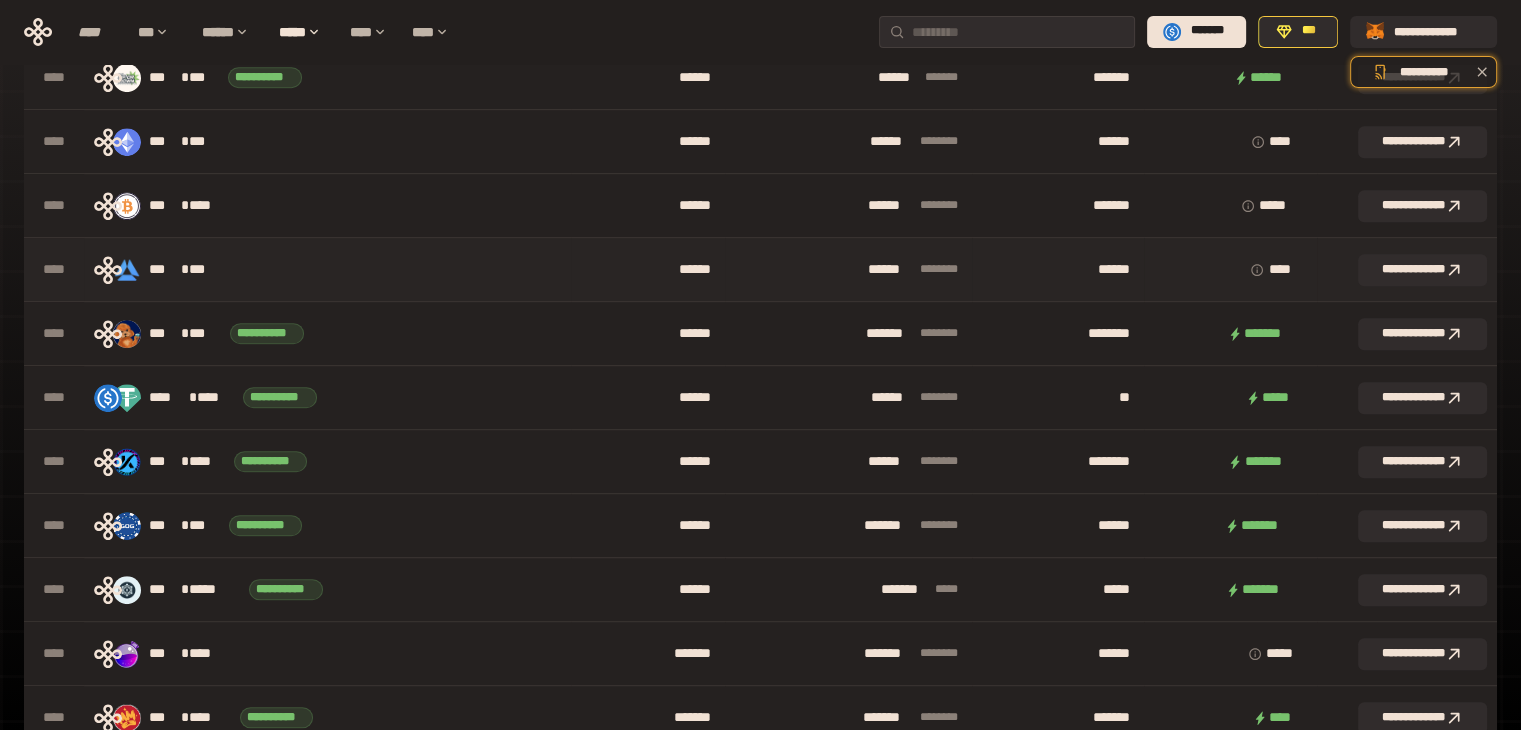 click on "*** * ***" at bounding box center (327, 270) 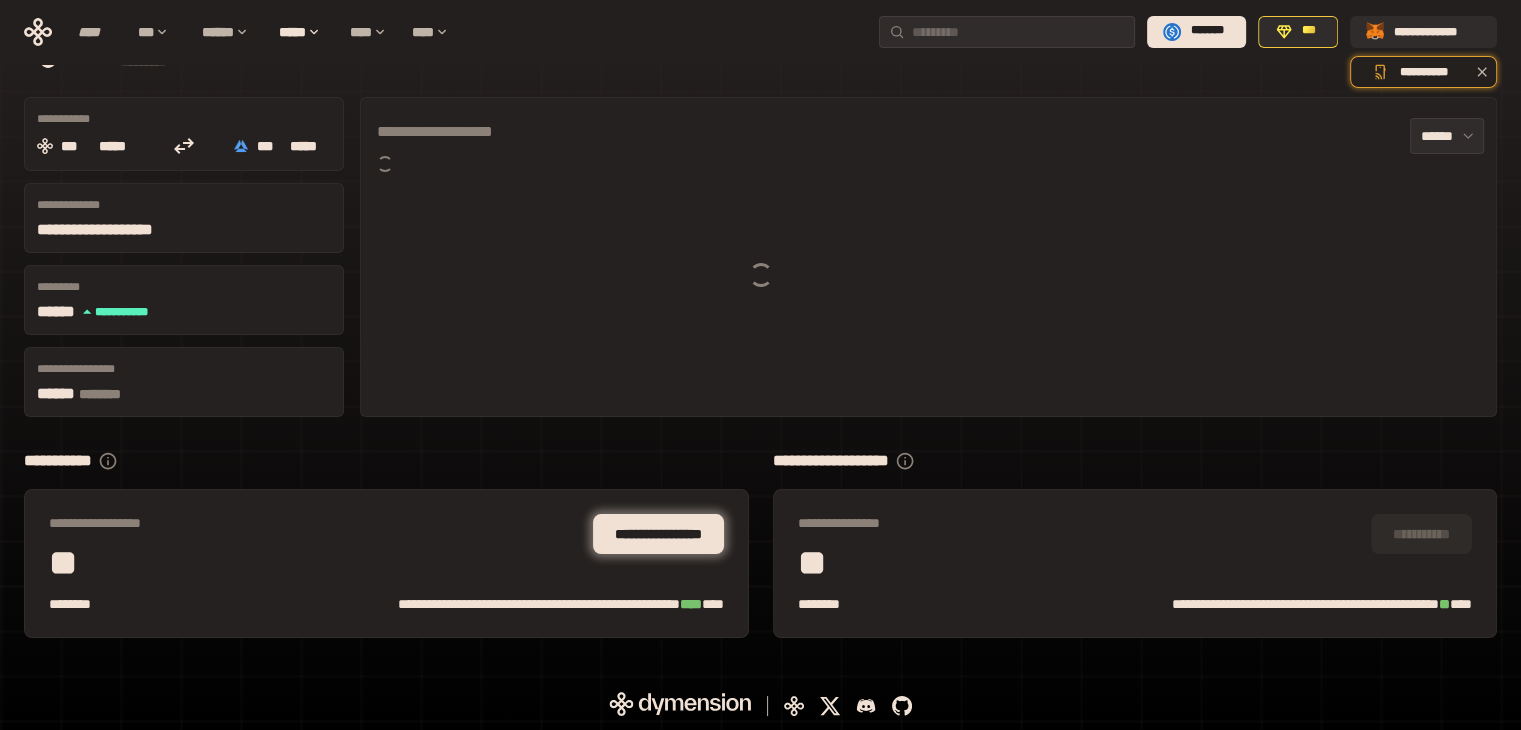 scroll, scrollTop: 88, scrollLeft: 0, axis: vertical 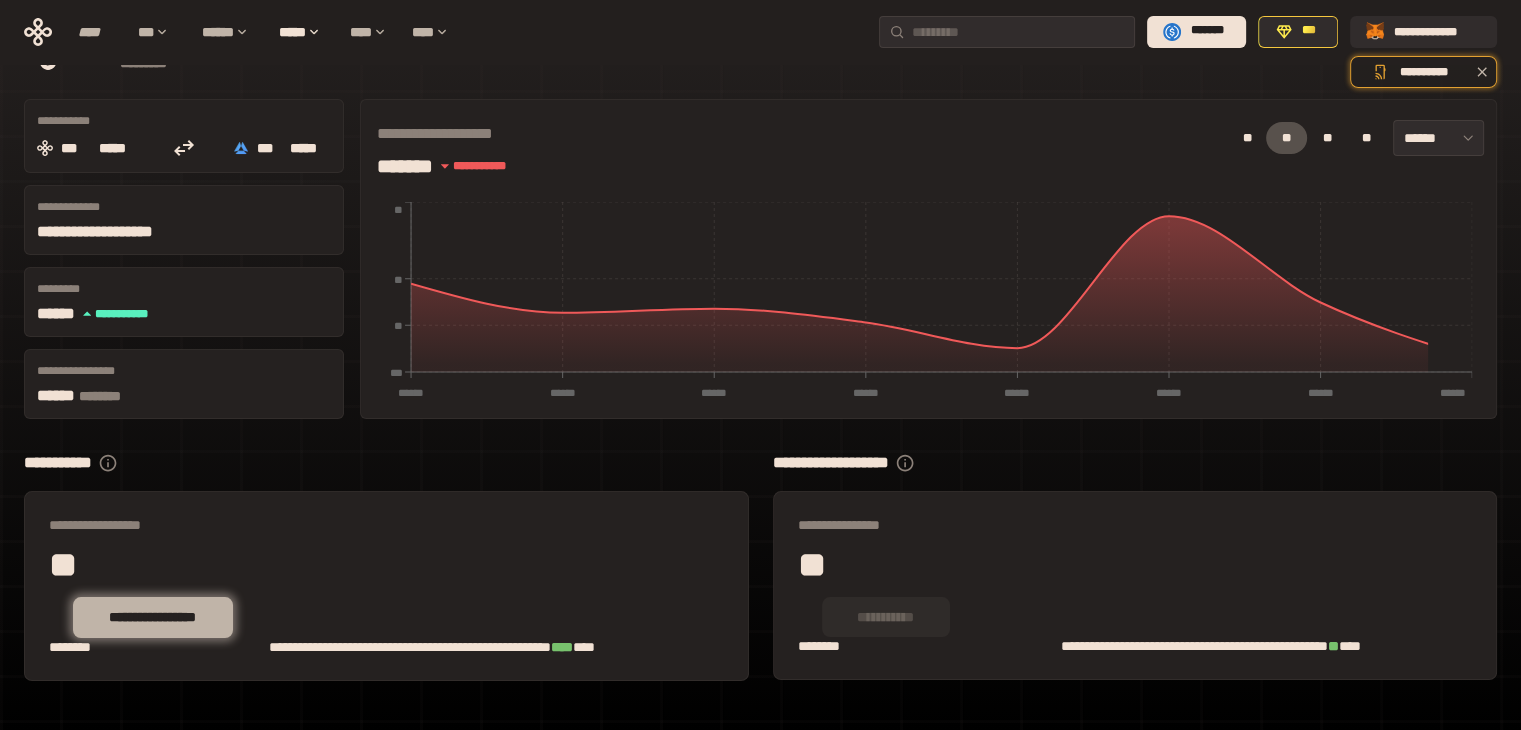 click on "**********" at bounding box center (152, 617) 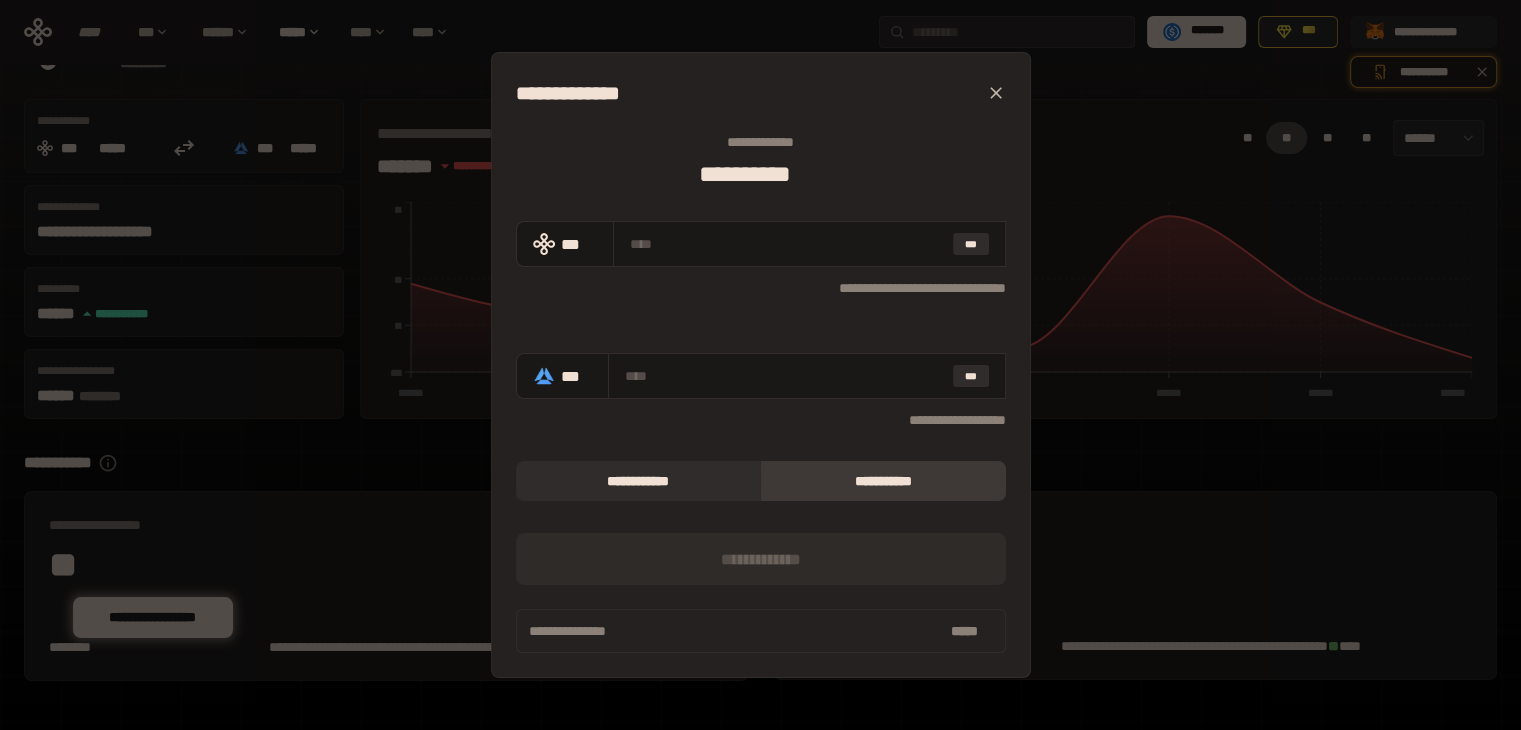 click 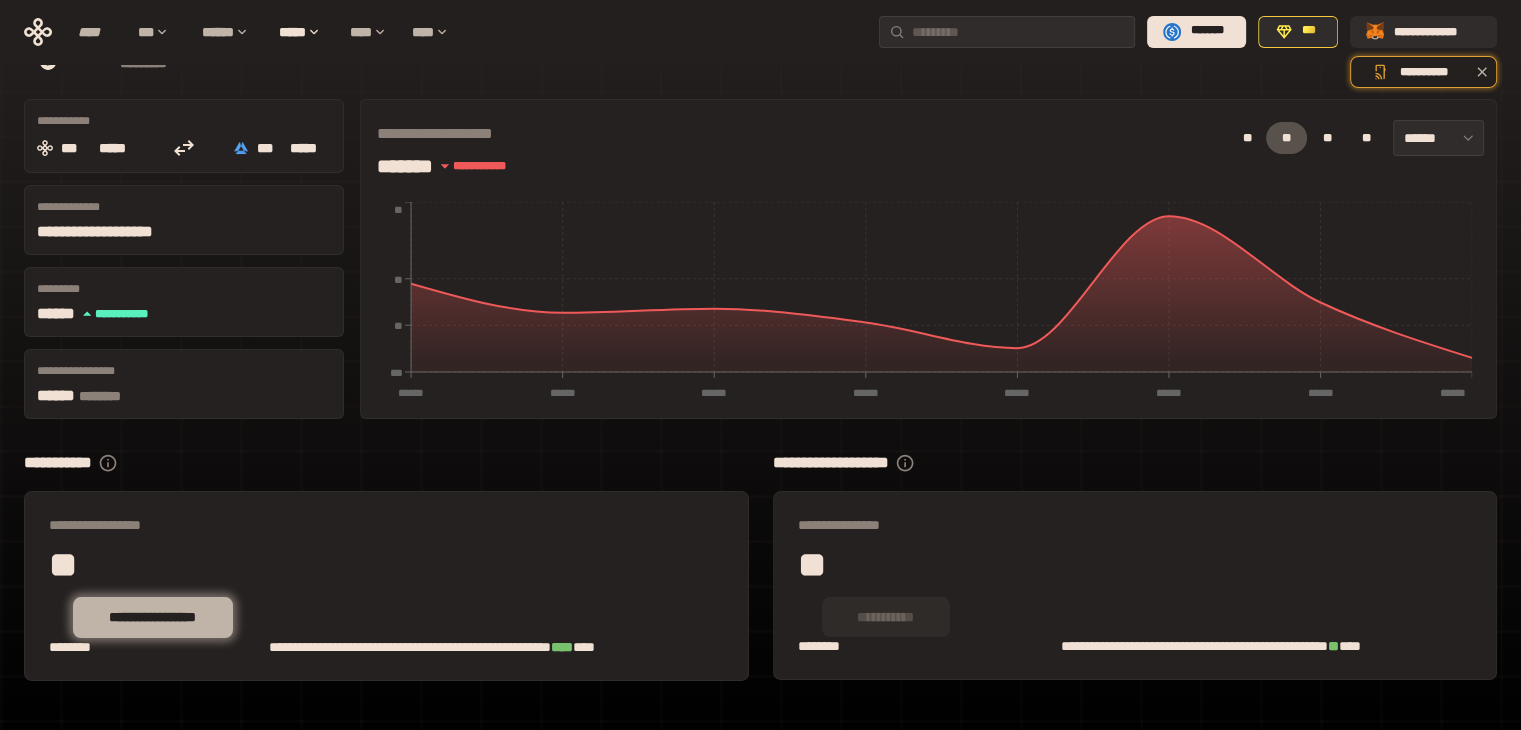 click on "**********" at bounding box center (152, 618) 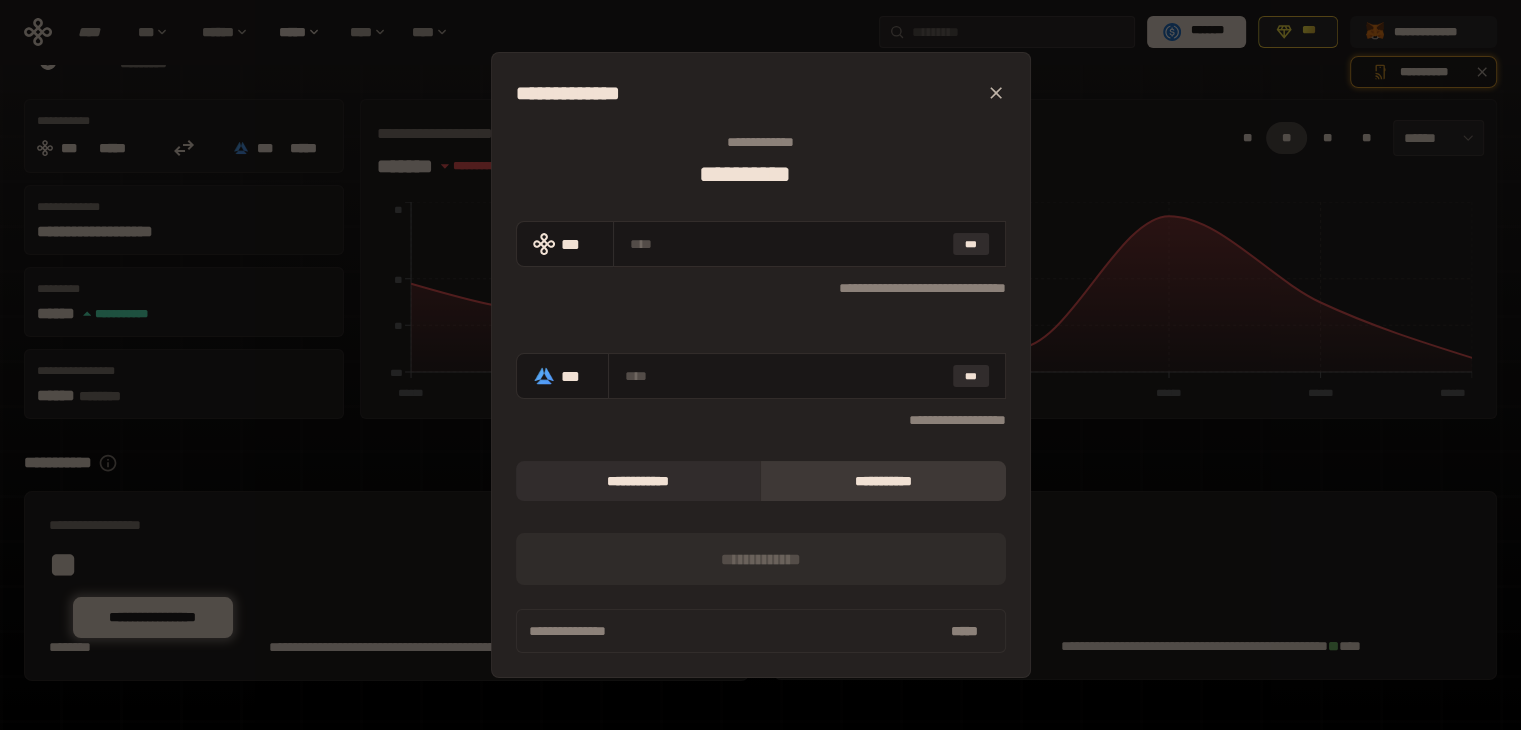 click on "*** [FIRST] [LAST] [STREET] [NUMBER], [CITY], [STATE] [ZIP_CODE] *** *** [EMAIL] *** *** [PHONE] [CREDIT_CARD] [PASSPORT] [DRIVER_LICENSE] [BIRTH_DATE] [AGE] [PERSONAL_GEO]" at bounding box center [760, 365] 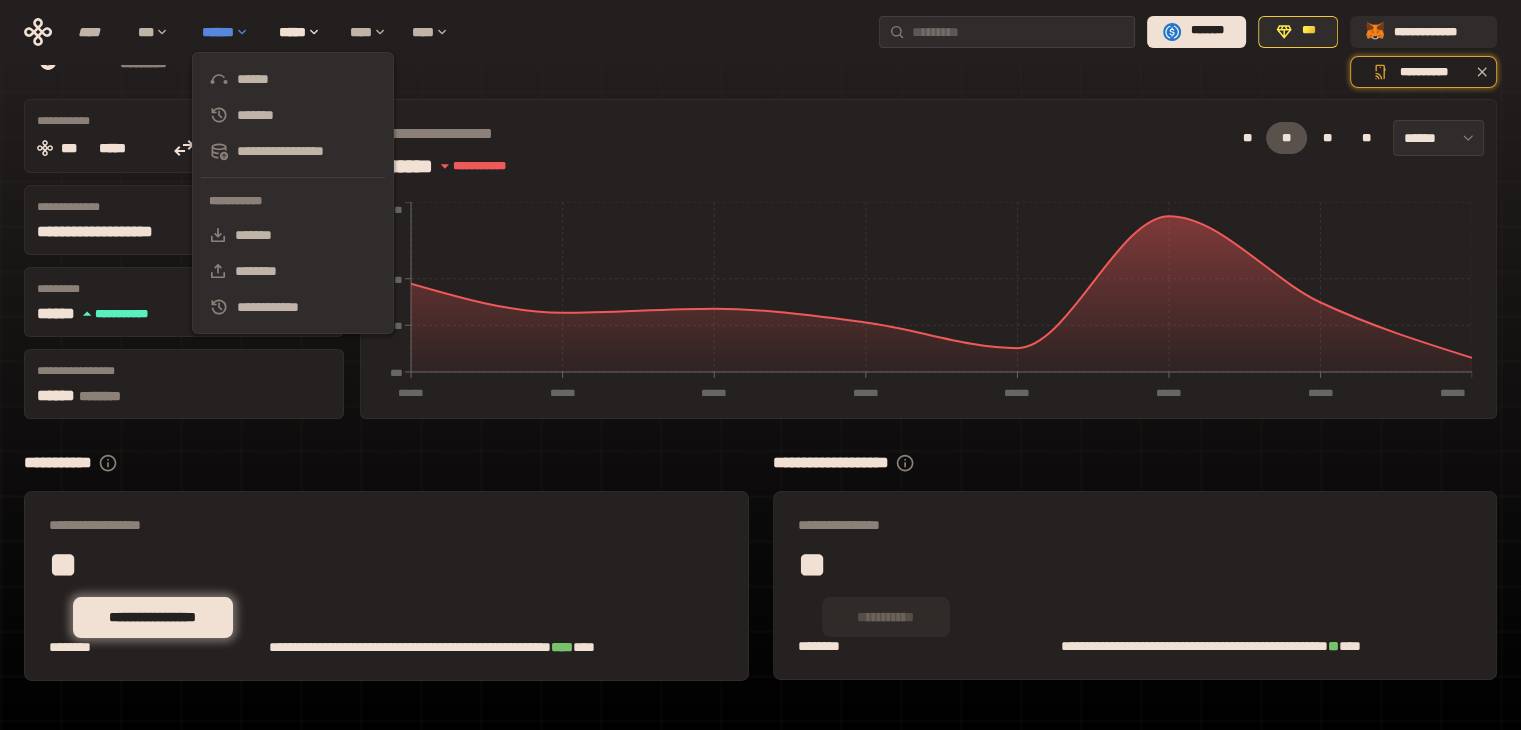 click on "******" at bounding box center [230, 32] 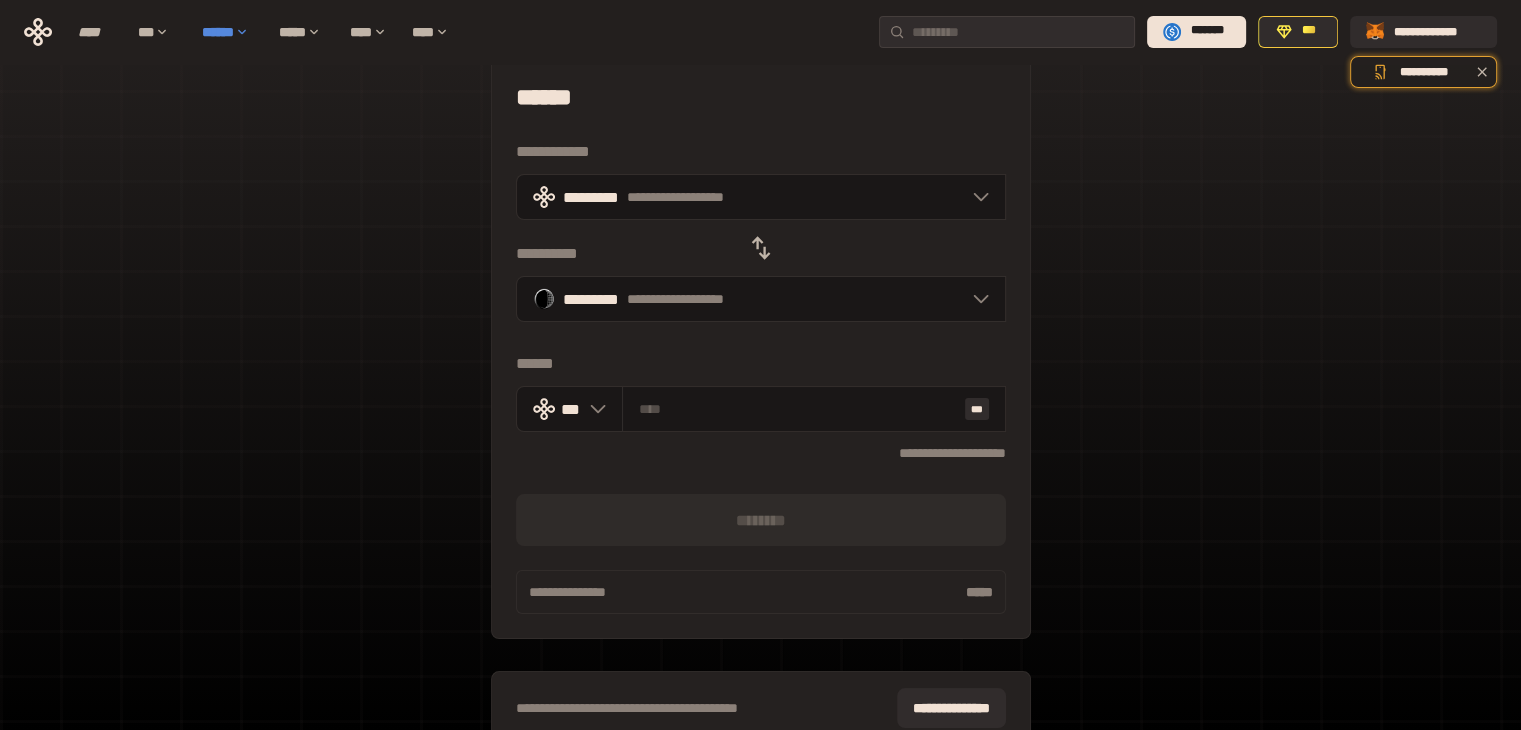 scroll, scrollTop: 88, scrollLeft: 0, axis: vertical 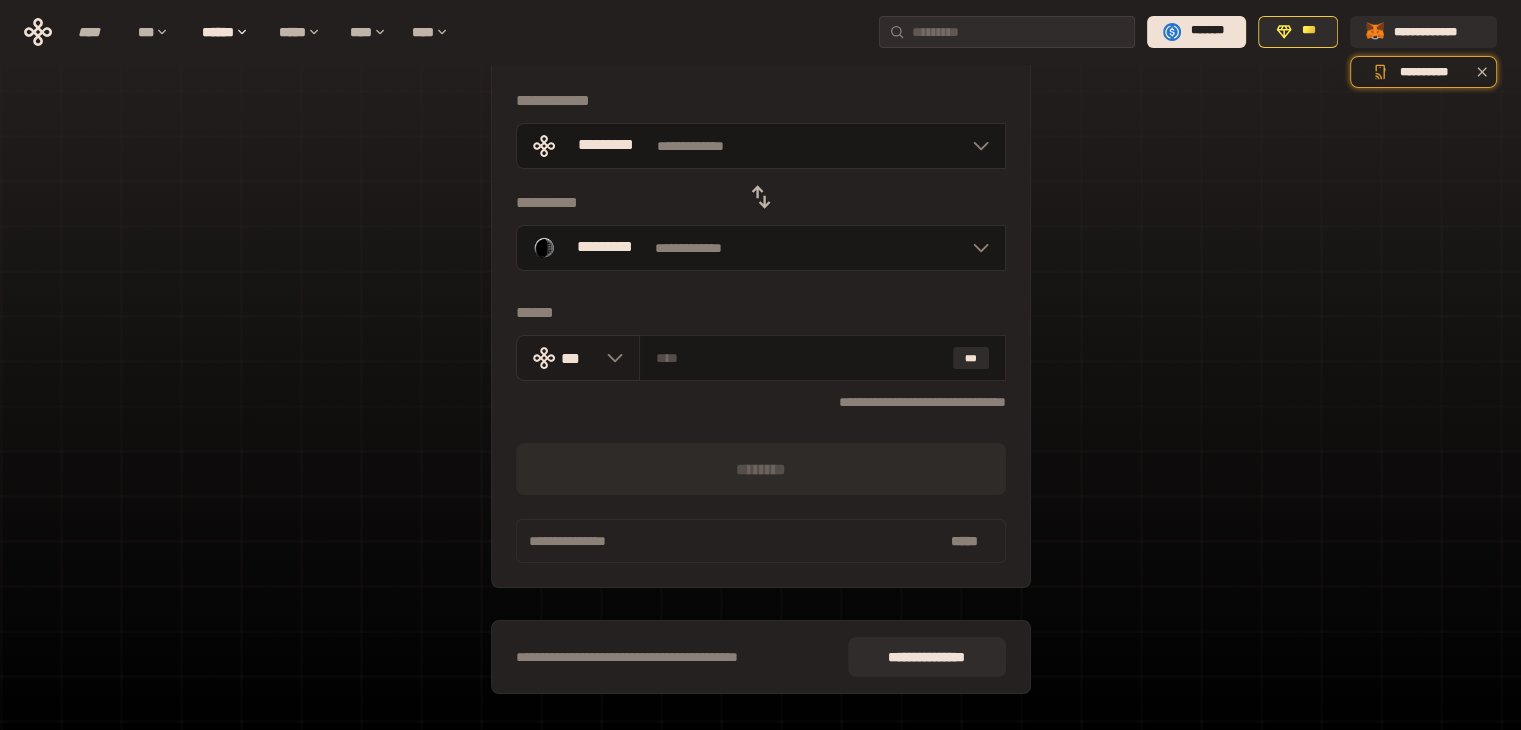 click 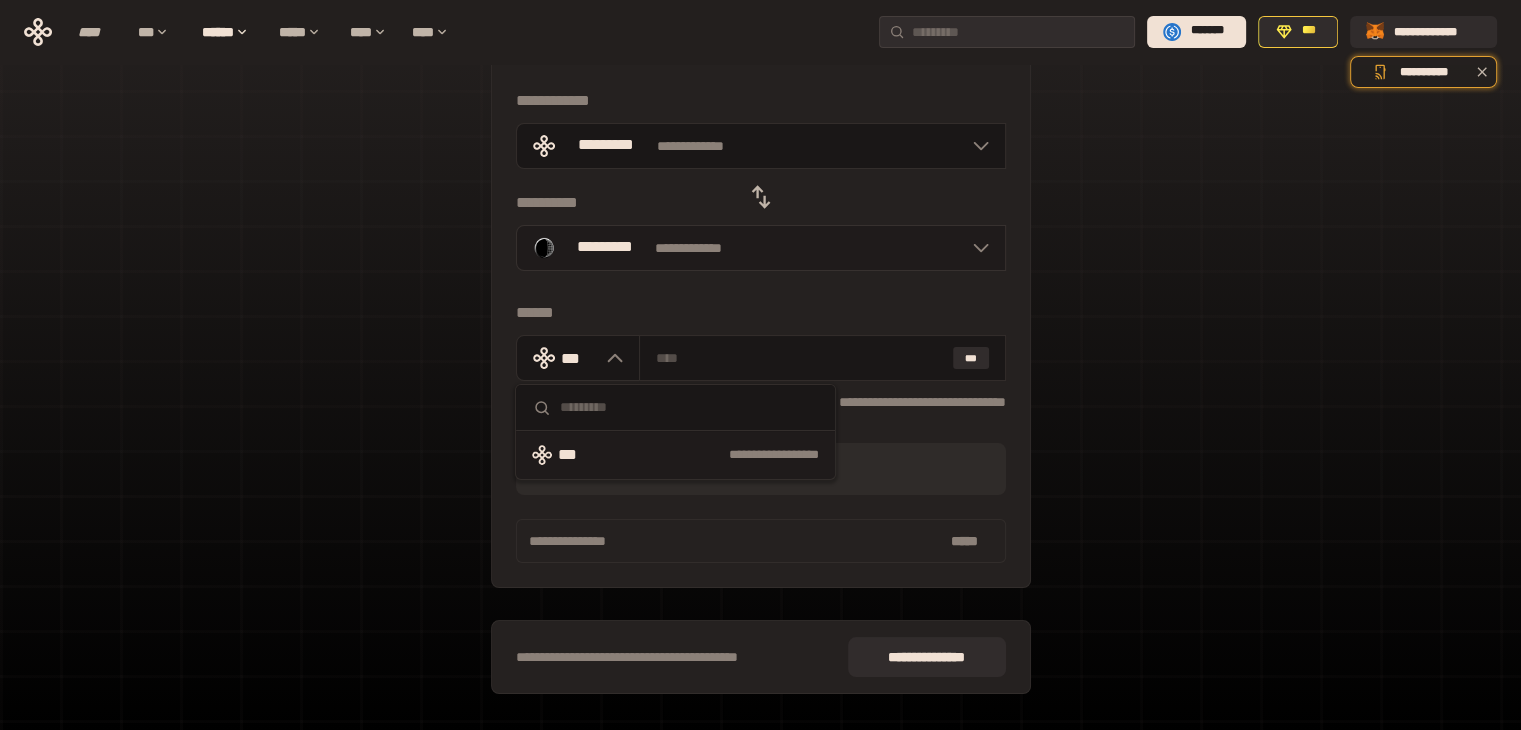 click at bounding box center (976, 248) 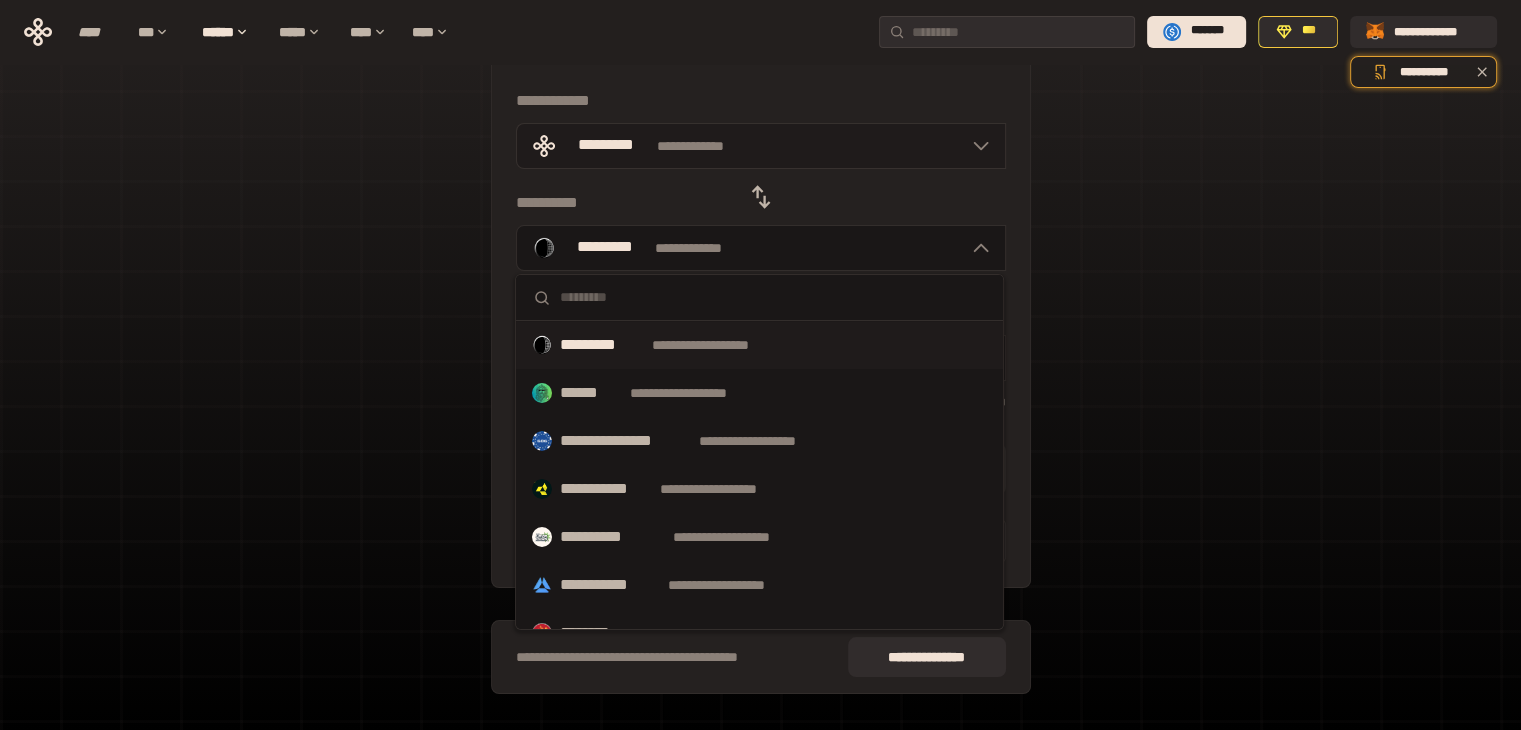 click on "**********" at bounding box center [761, 146] 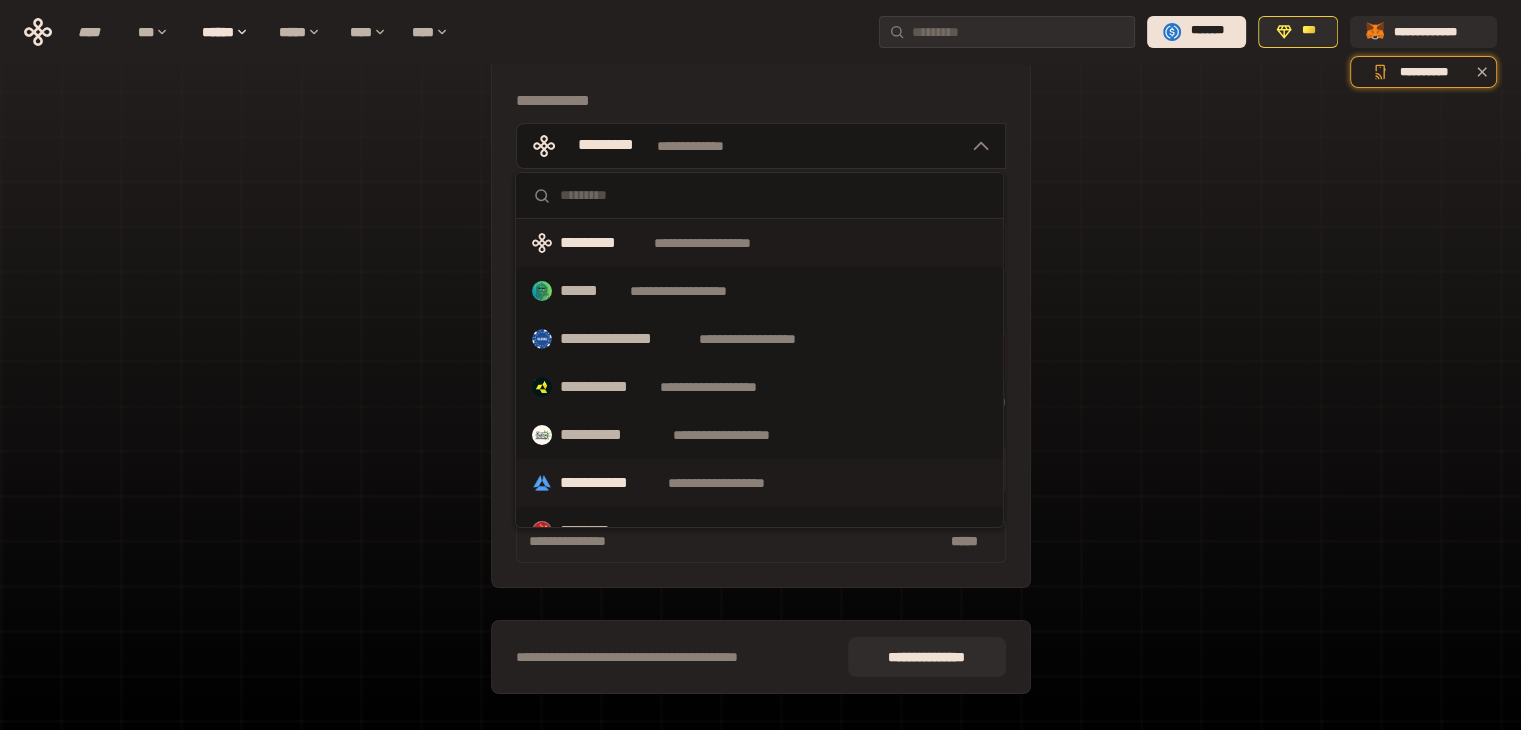click on "**********" at bounding box center (610, 483) 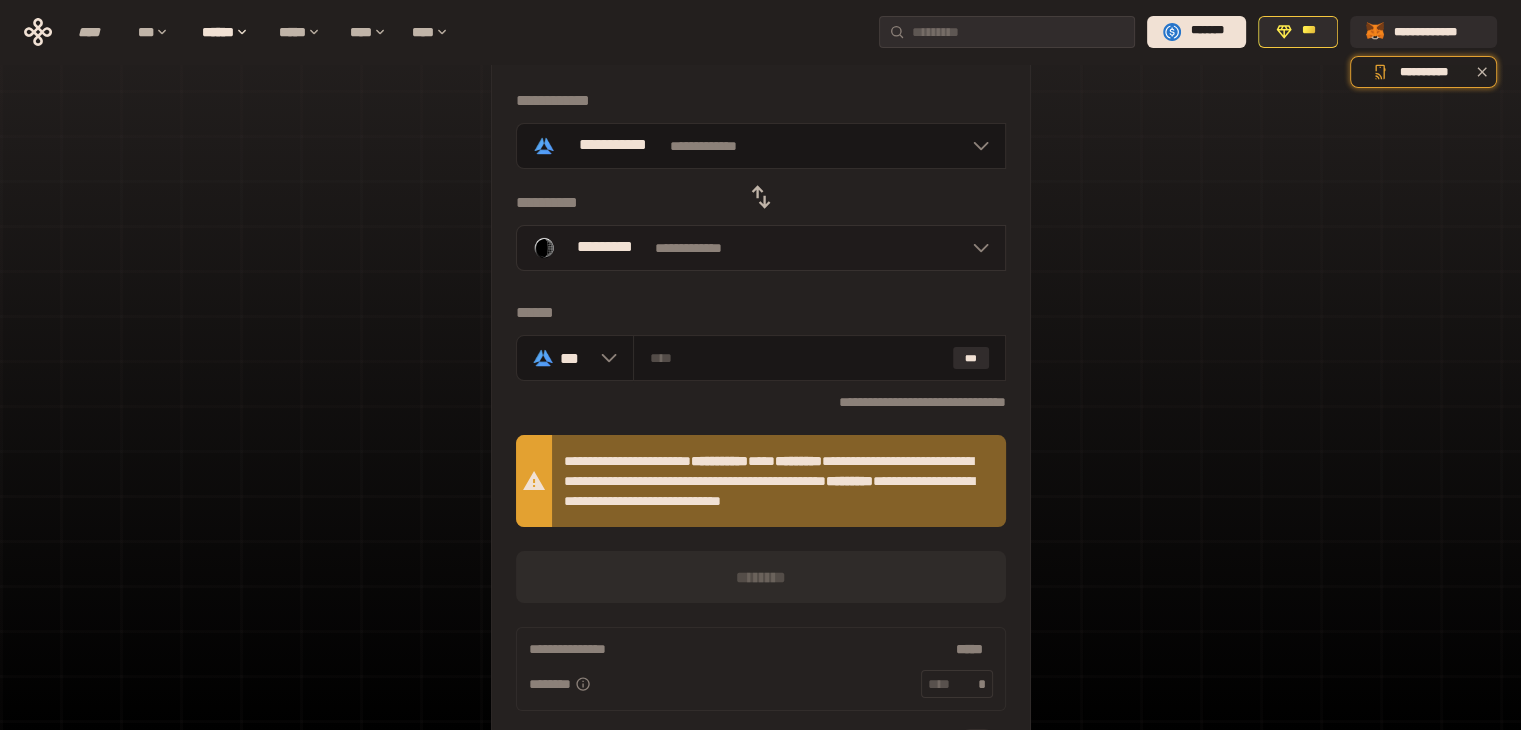 click at bounding box center [976, 248] 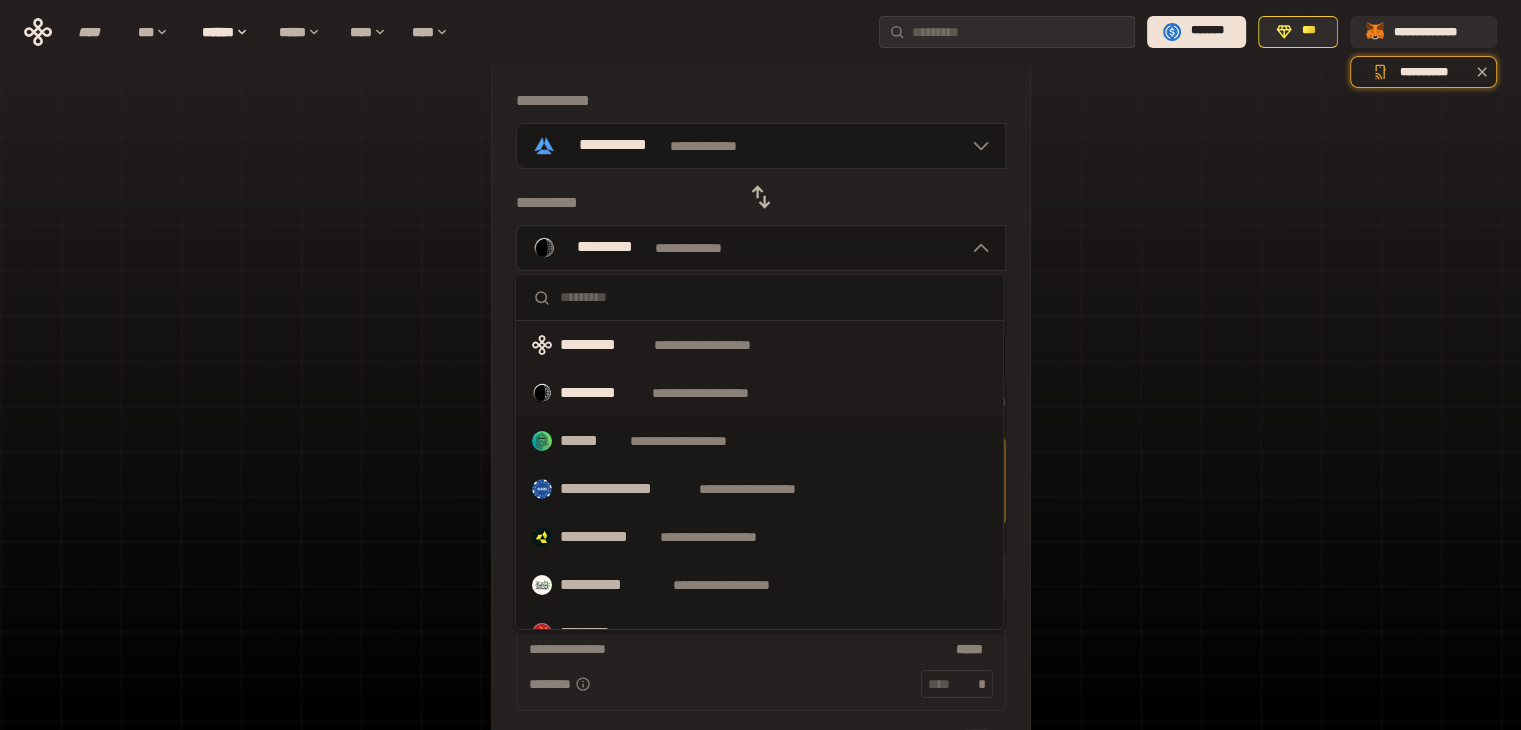 click on "**********" at bounding box center [721, 345] 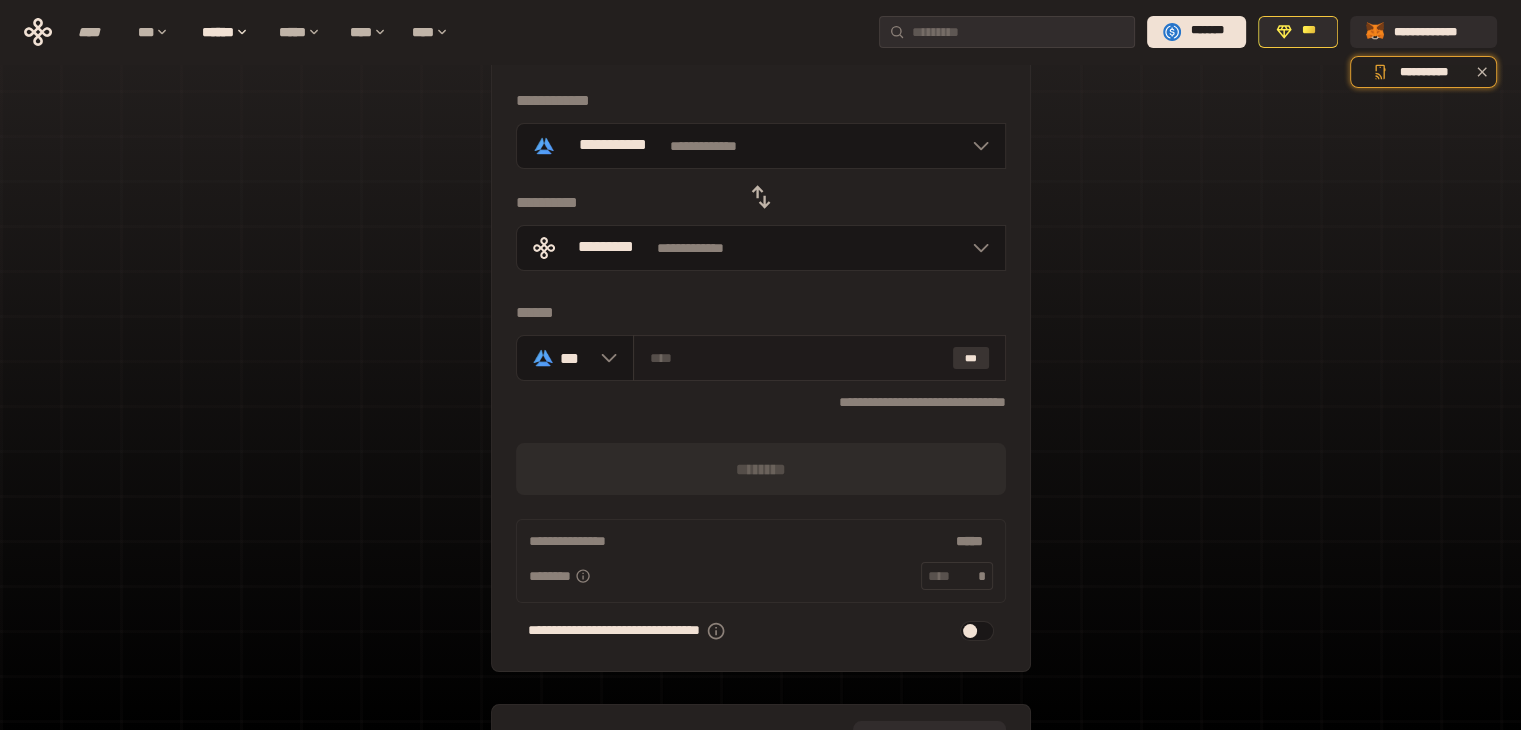 click on "***" at bounding box center [971, 358] 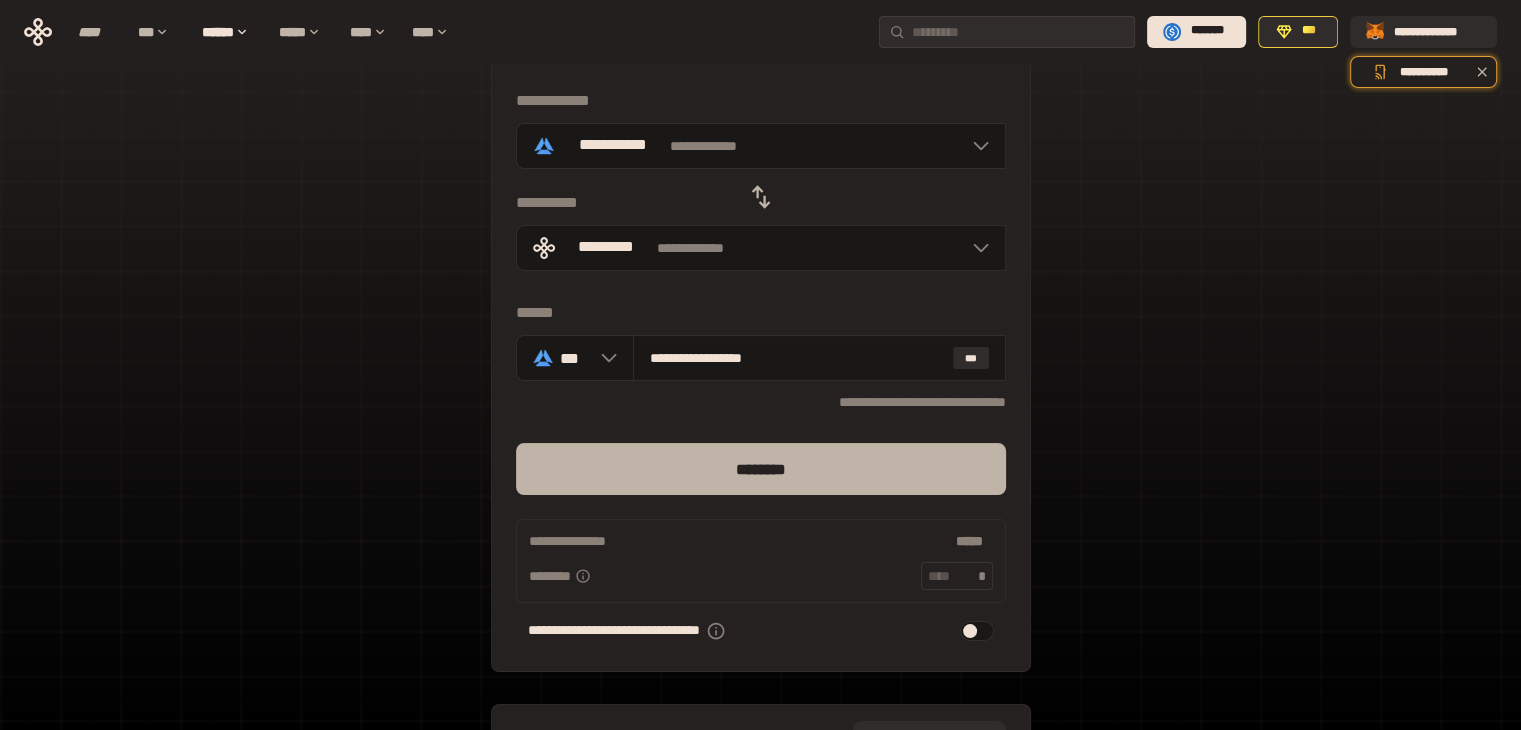 click on "********" at bounding box center [761, 469] 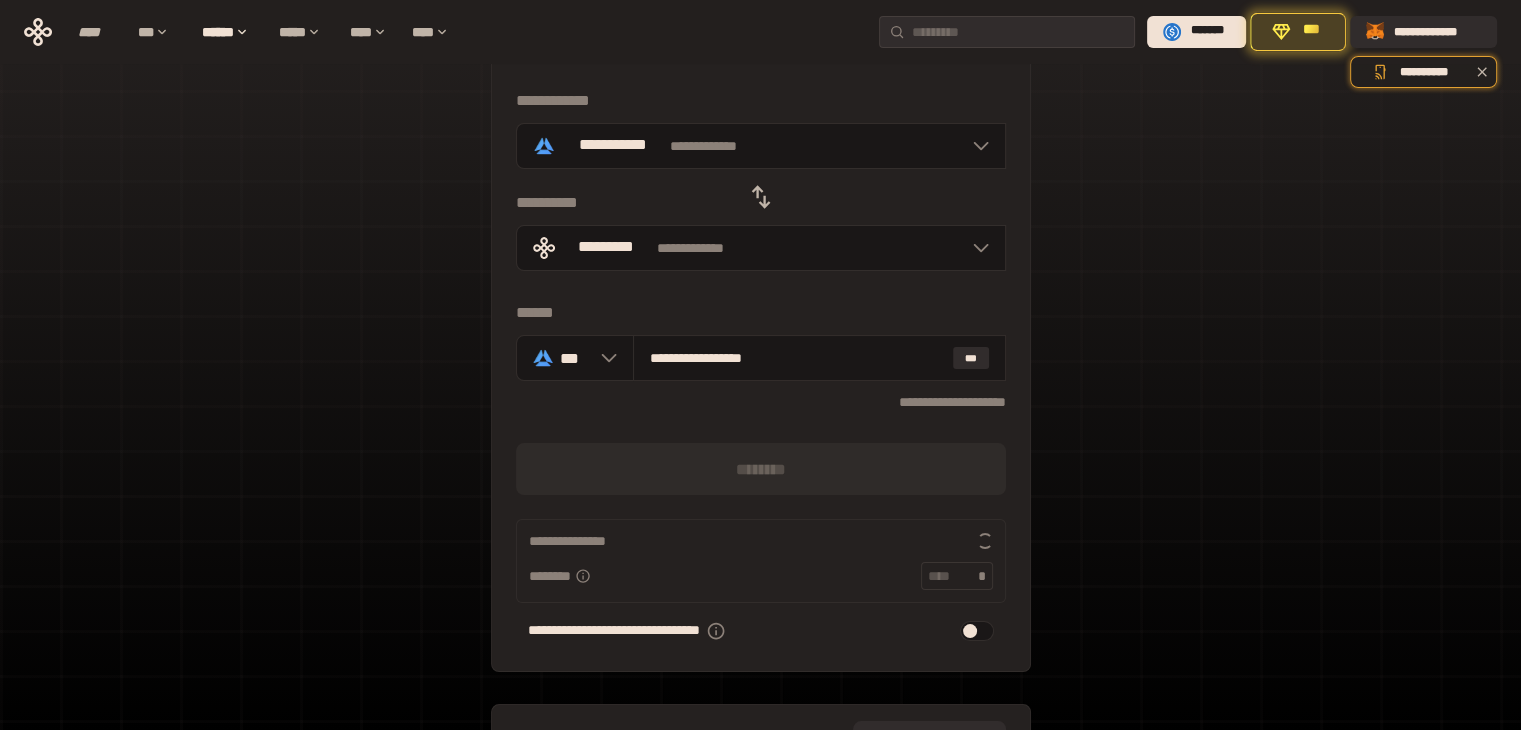 click on "**********" at bounding box center (760, 399) 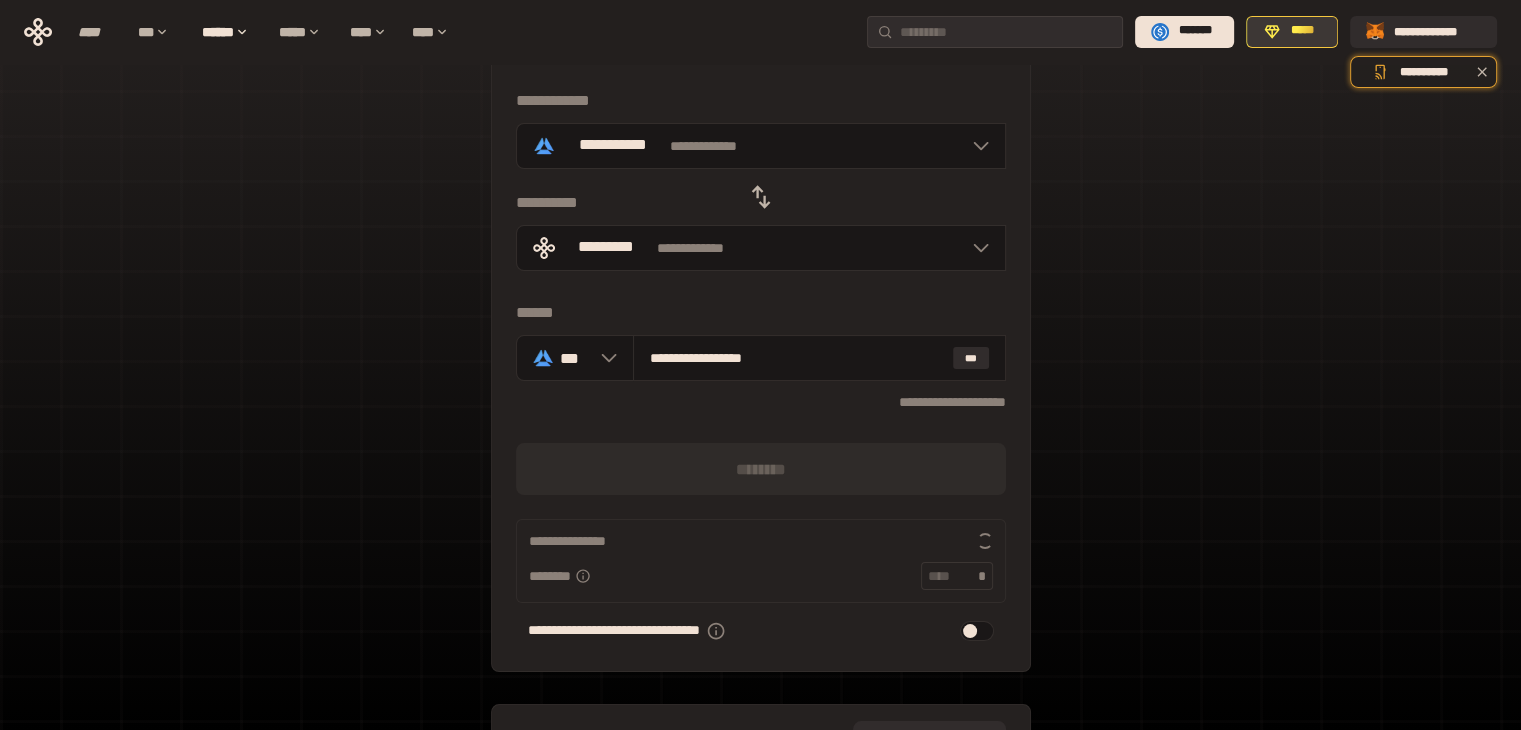 click on "*****" at bounding box center (1303, 31) 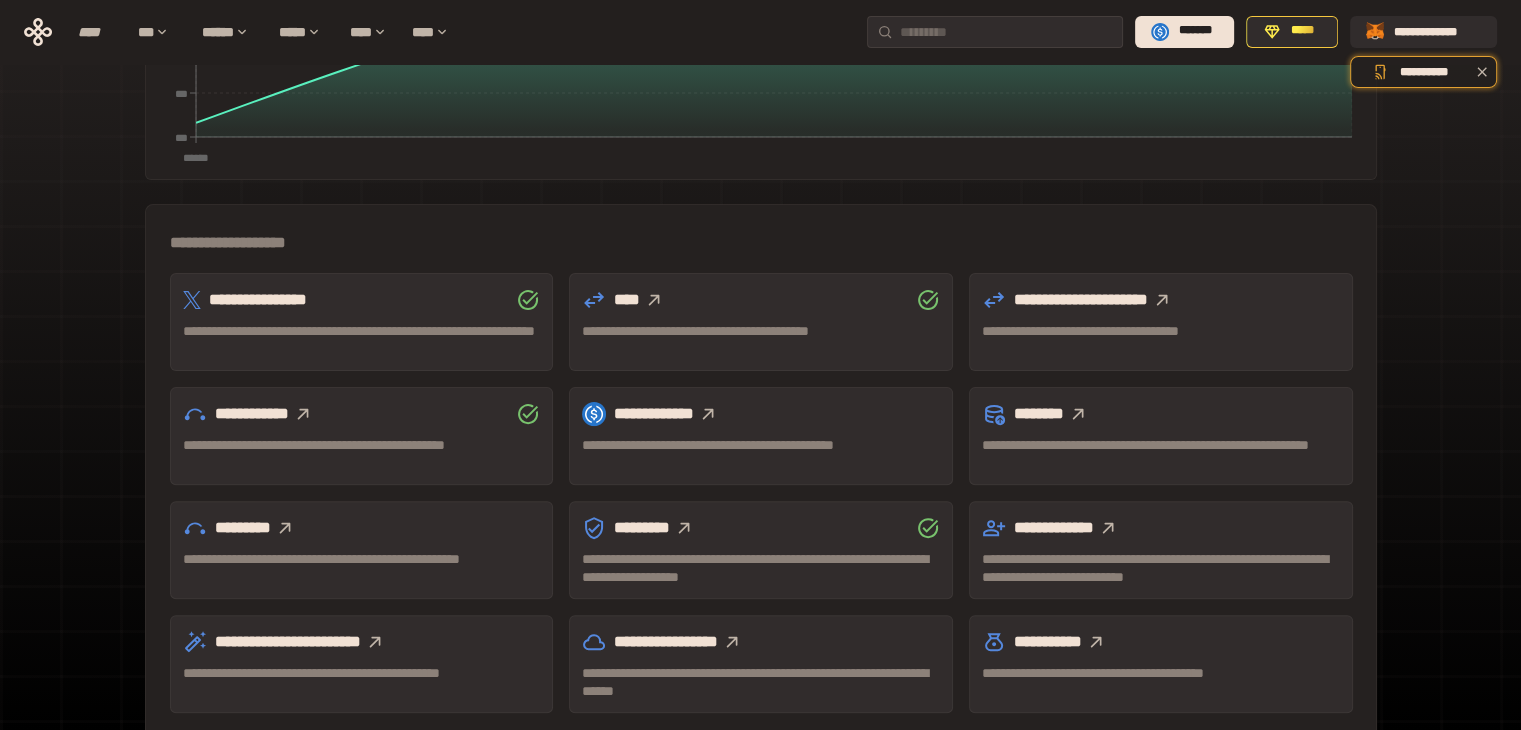 scroll, scrollTop: 545, scrollLeft: 0, axis: vertical 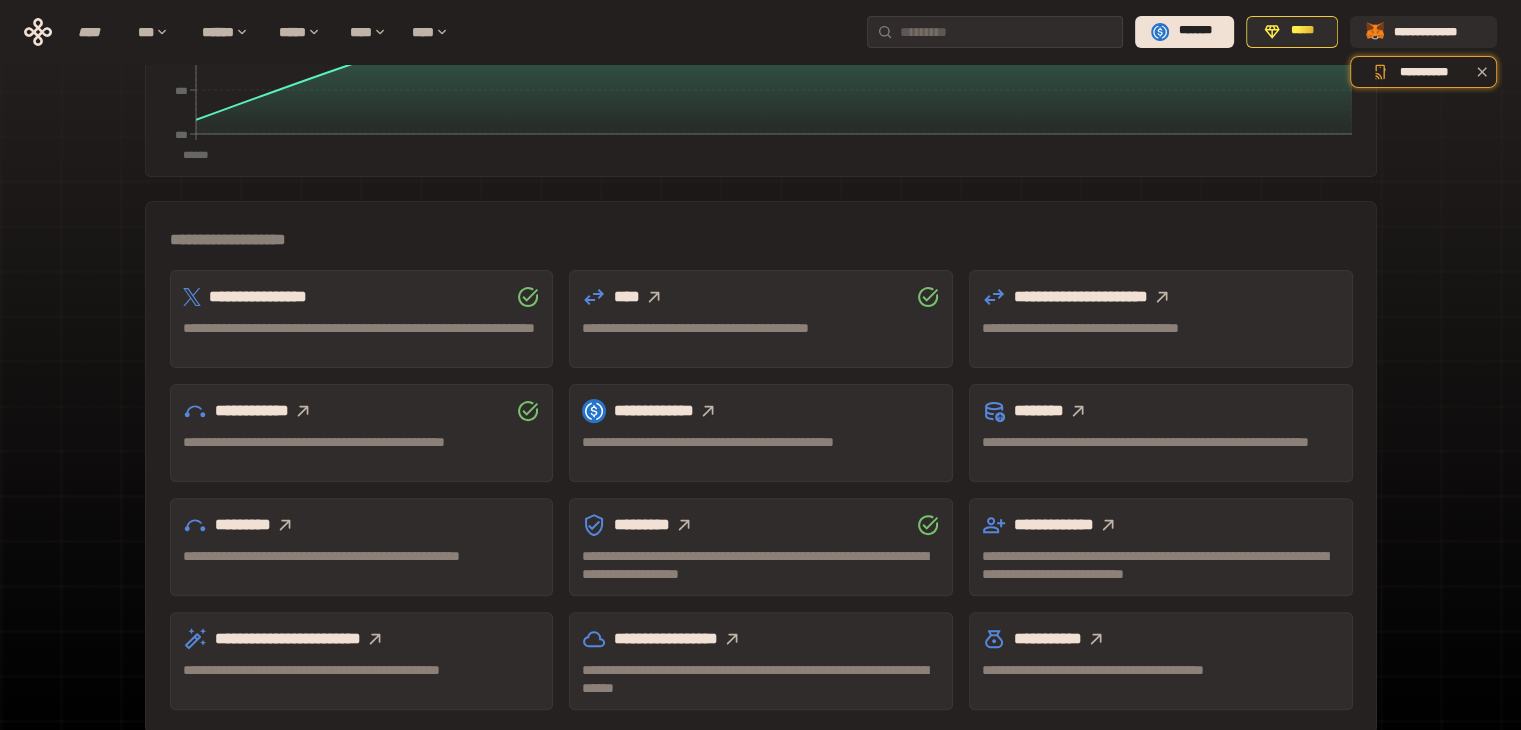 click 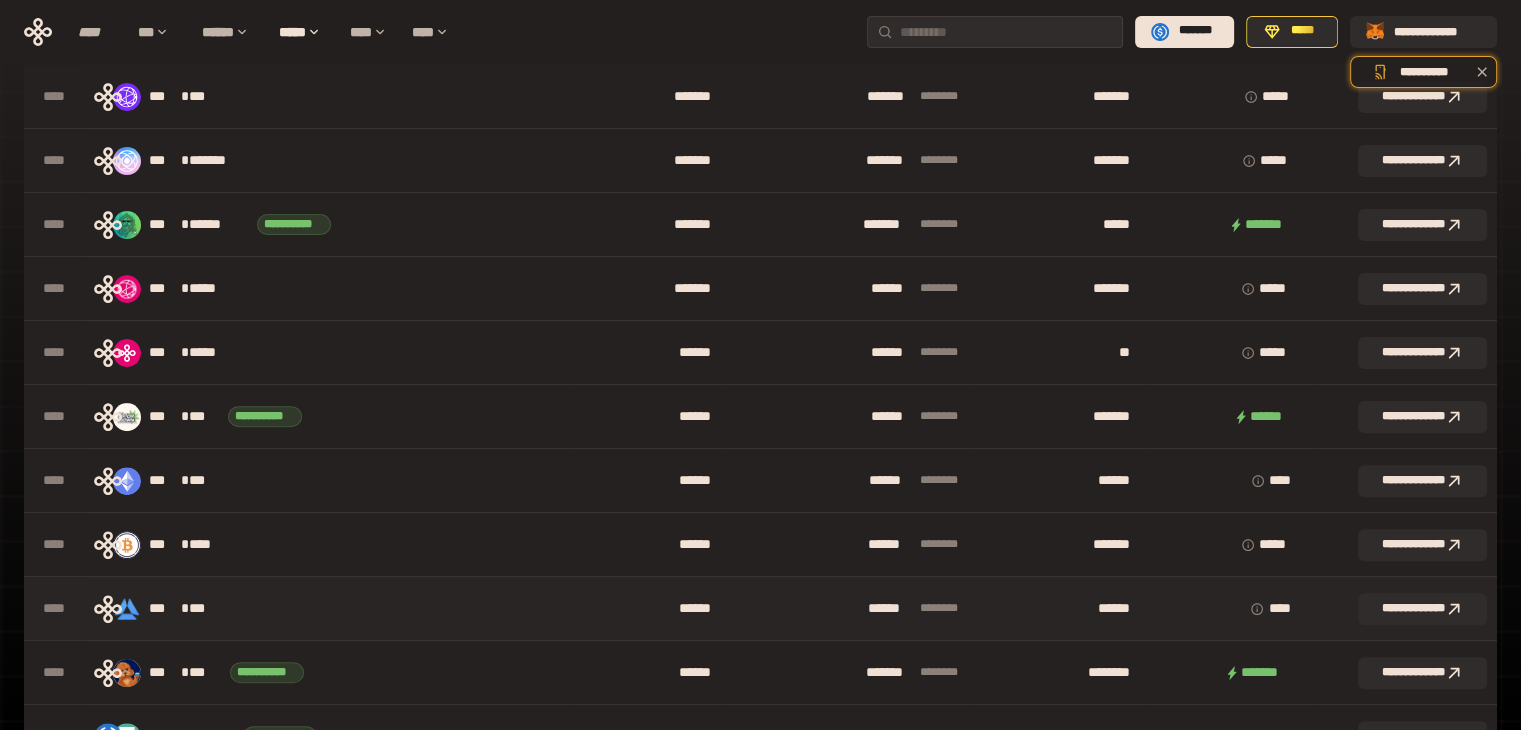 click on "*** * ***" at bounding box center (185, 609) 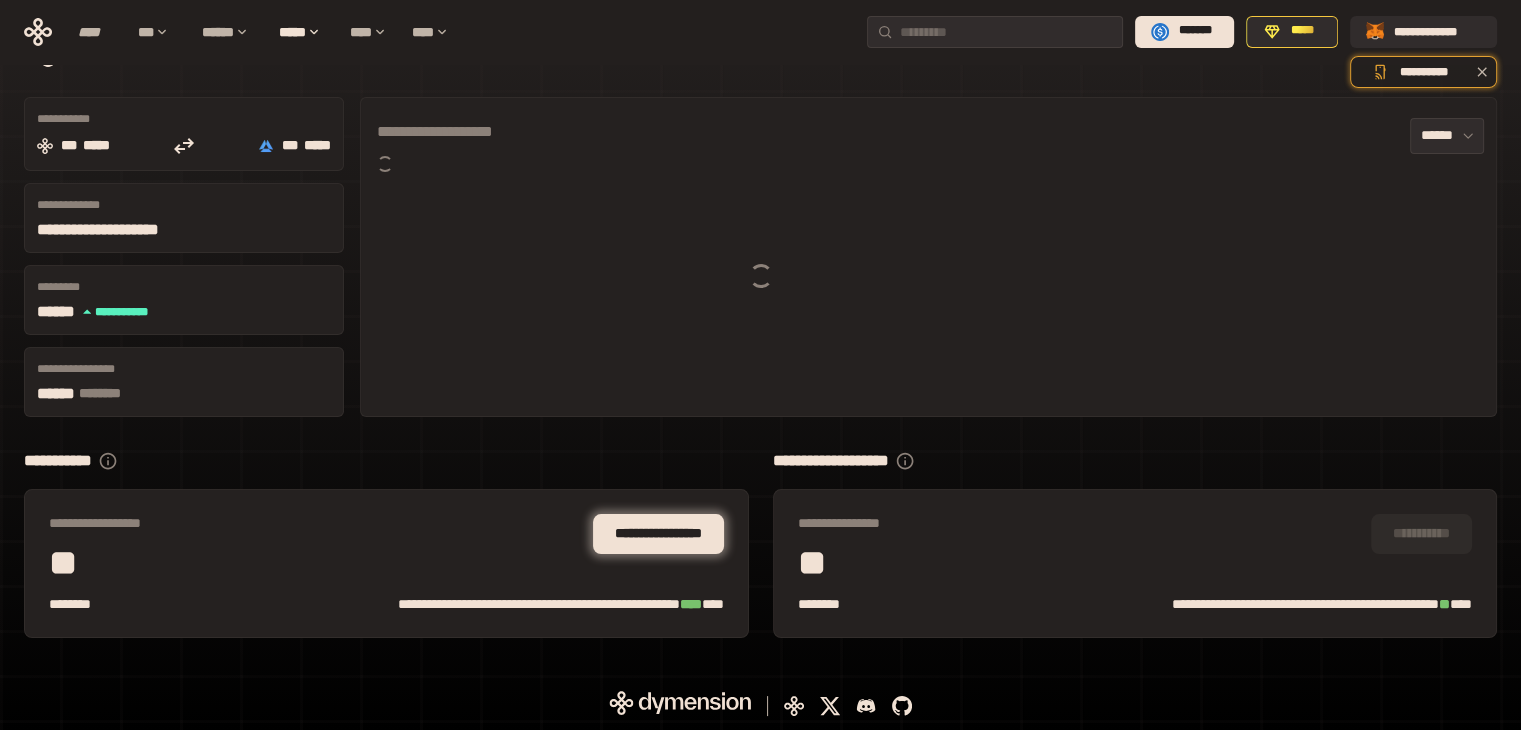 scroll, scrollTop: 88, scrollLeft: 0, axis: vertical 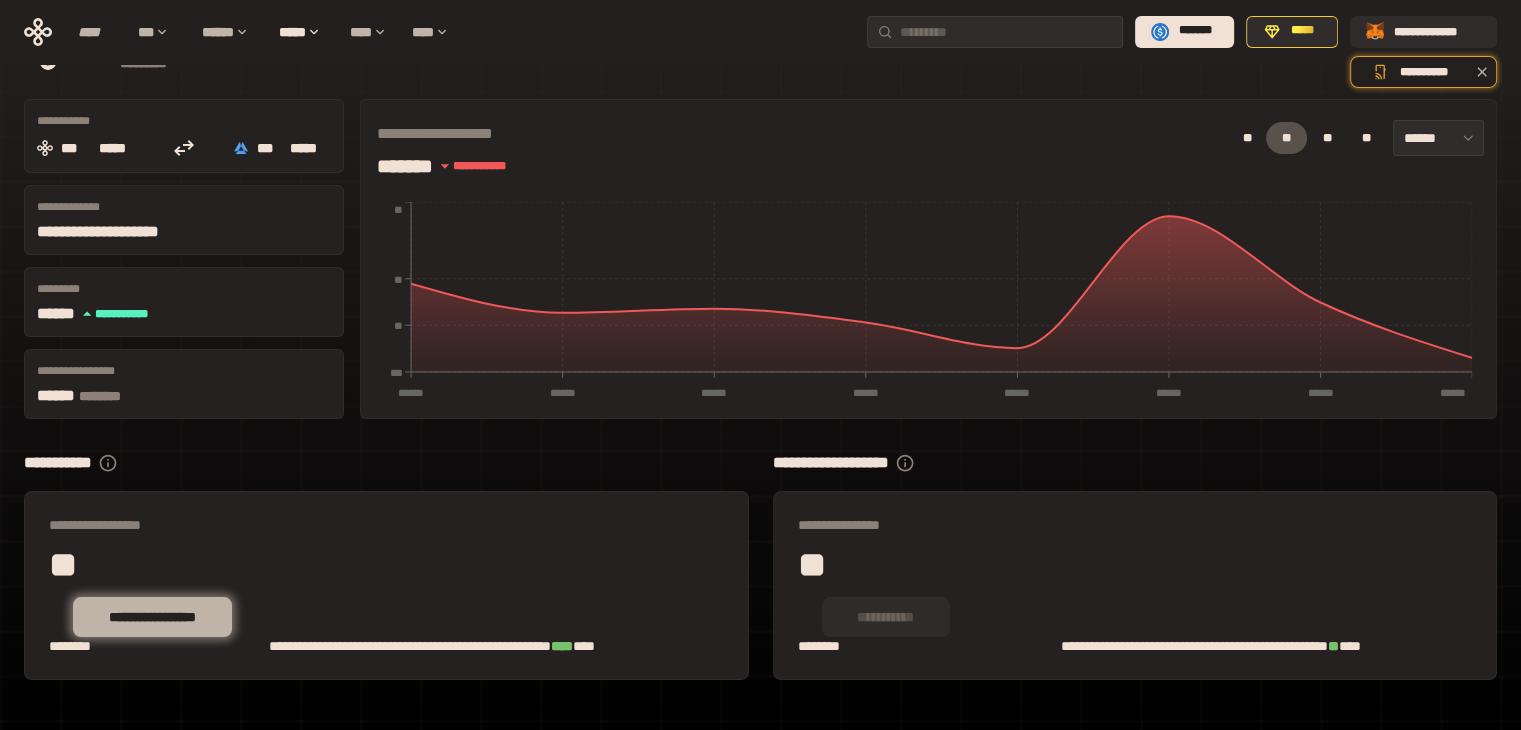 click on "**********" at bounding box center (152, 617) 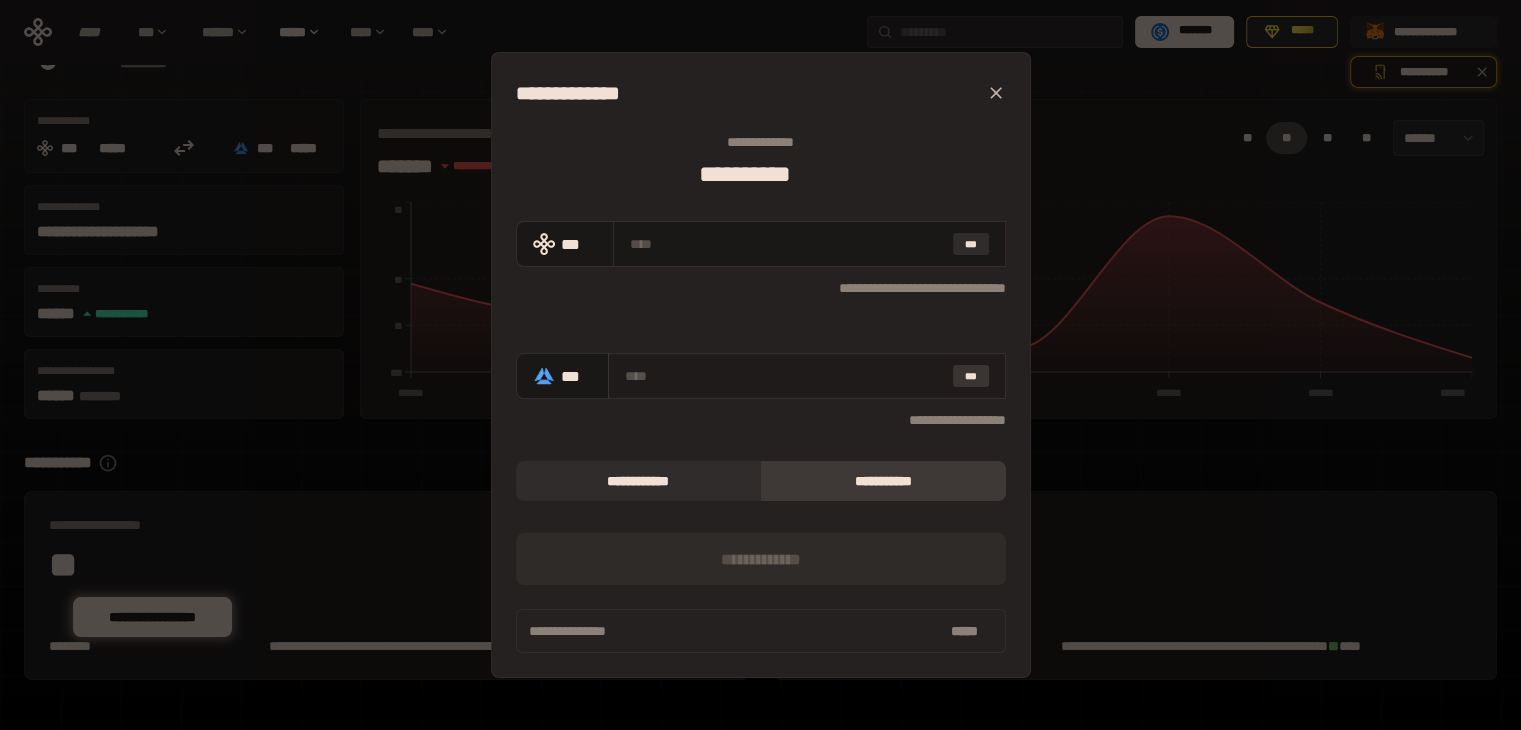 click on "***" at bounding box center [971, 376] 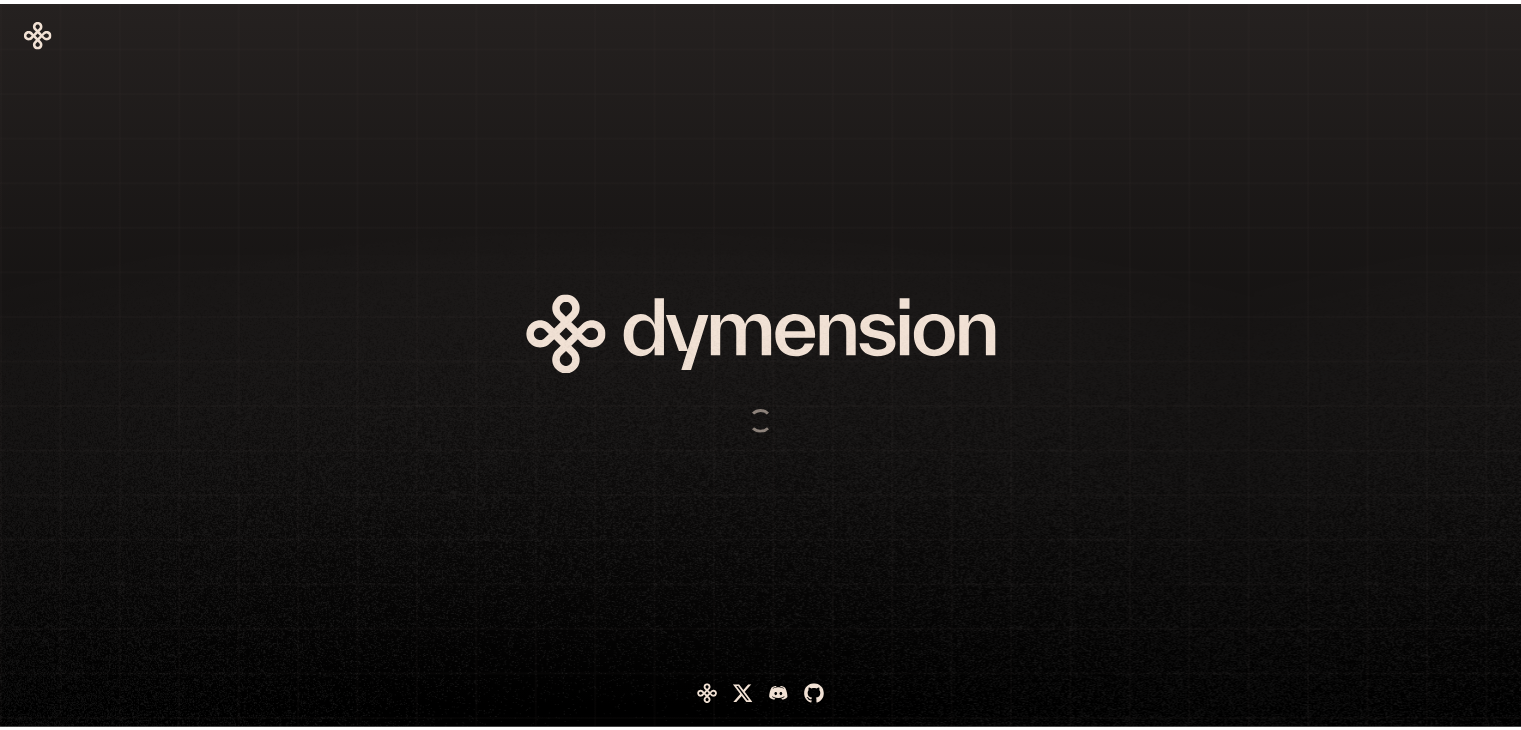 scroll, scrollTop: 0, scrollLeft: 0, axis: both 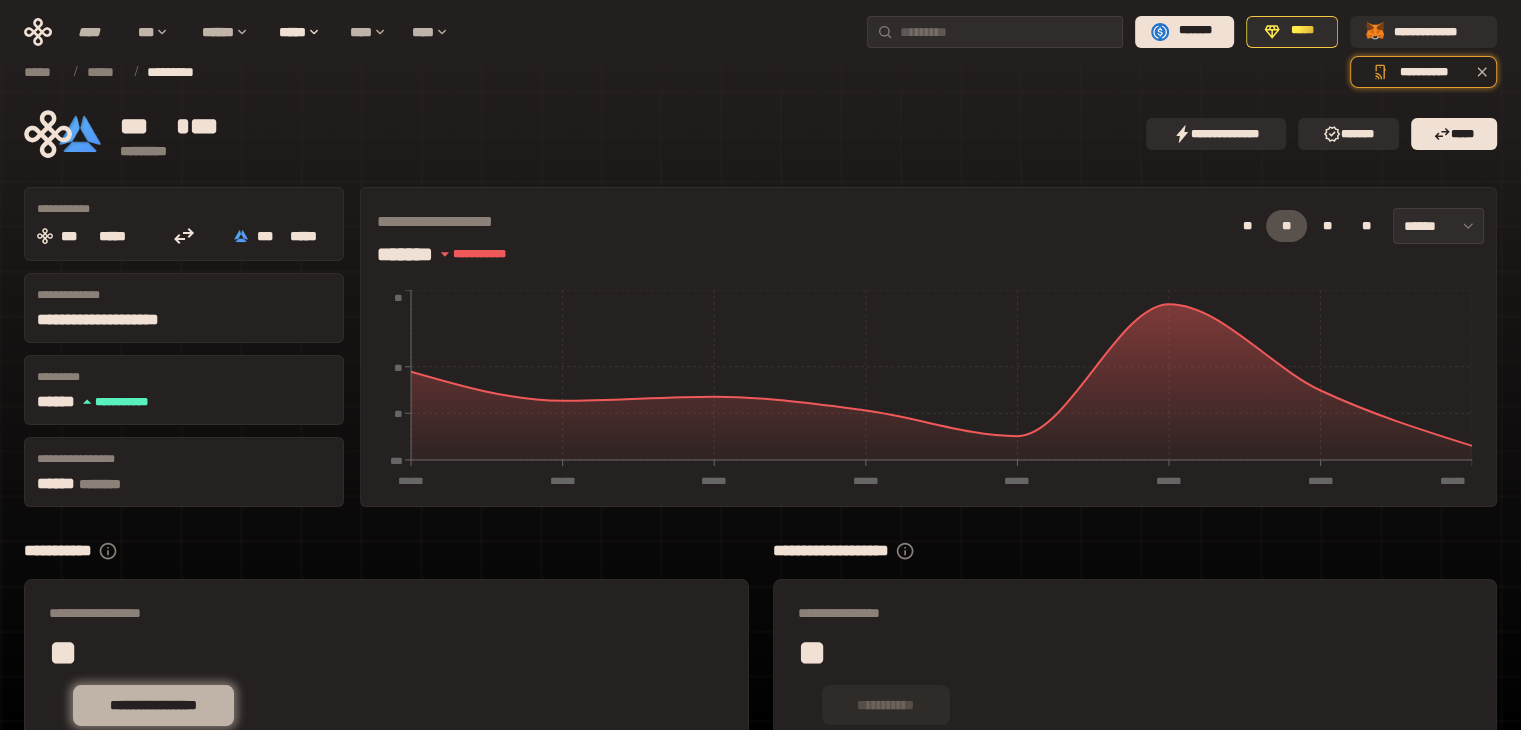 click on "**********" at bounding box center [153, 706] 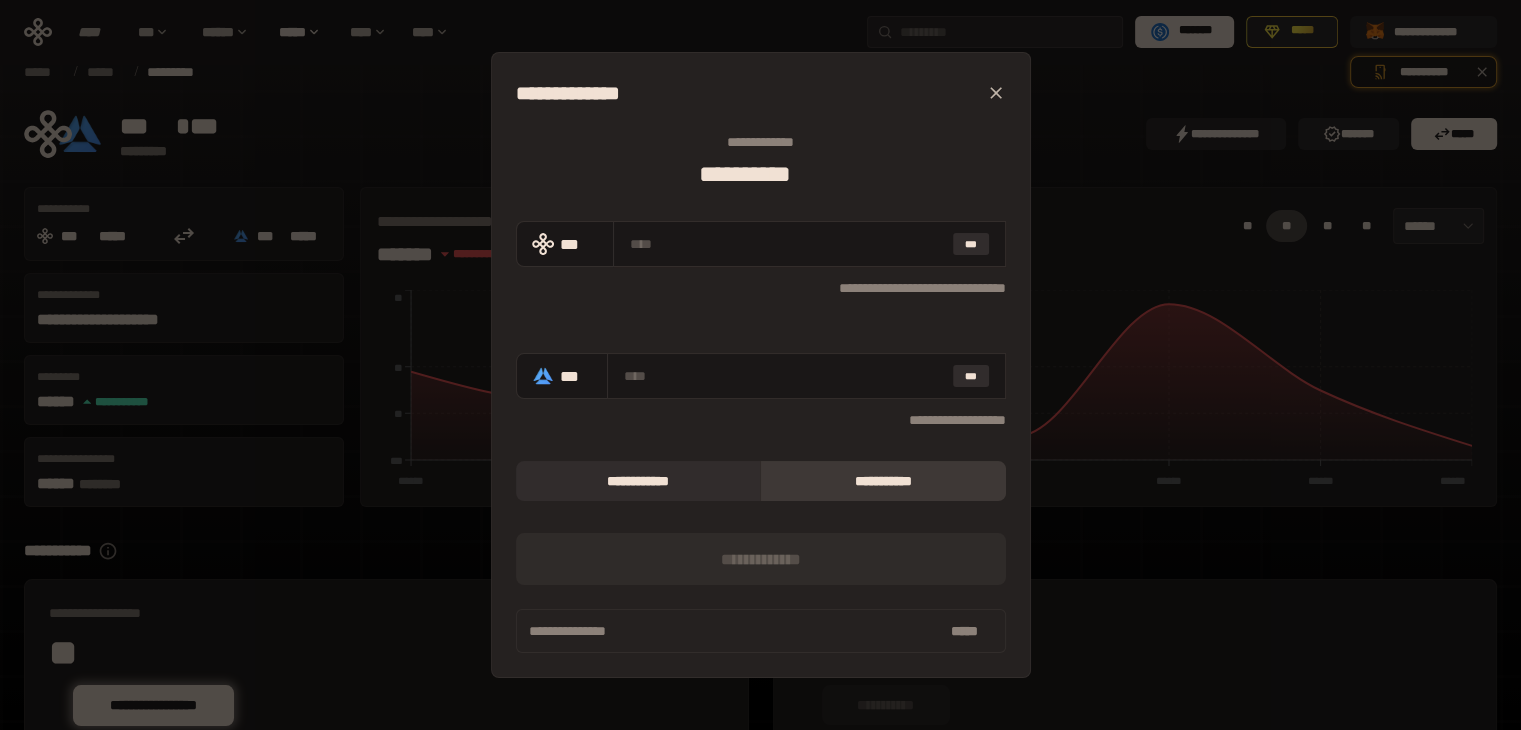 click on "*** [FIRST] [LAST] [STREET] [NUMBER], [CITY], [STATE] [ZIP_CODE] *** *** [EMAIL] *** *** [PHONE] [CREDIT_CARD] [PASSPORT] [DRIVER_LICENSE] [BIRTH_DATE] [AGE] [PERSONAL_GEO]" at bounding box center (760, 365) 